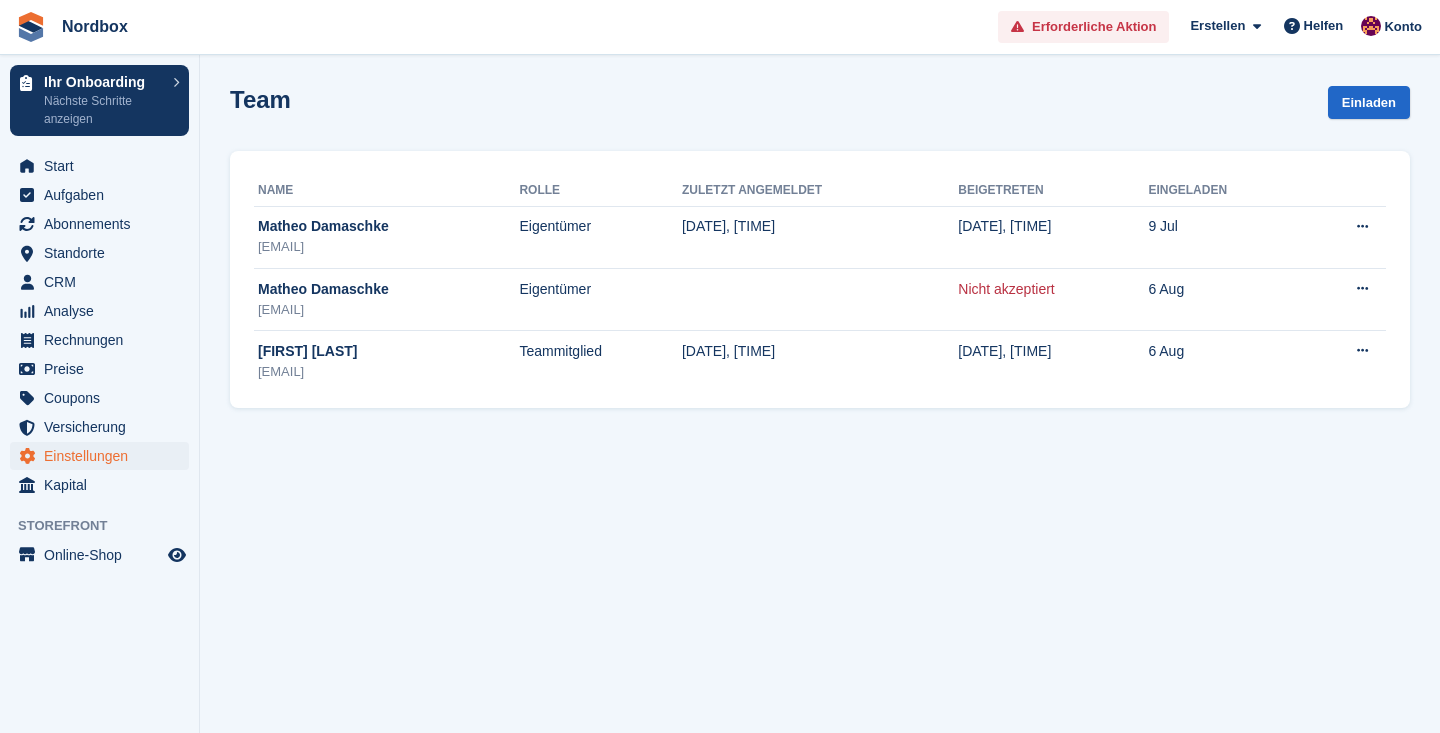 scroll, scrollTop: 0, scrollLeft: 0, axis: both 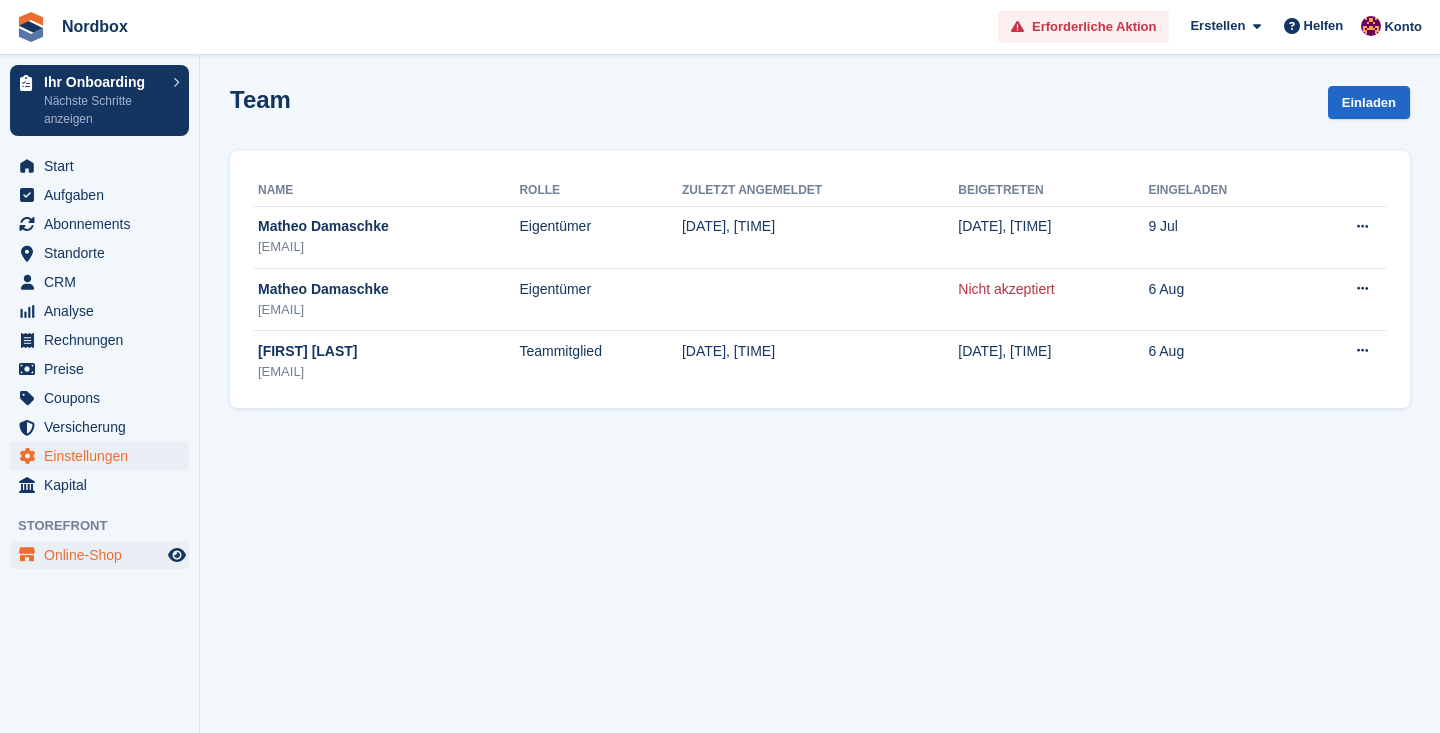 click on "Online-Shop" at bounding box center (104, 555) 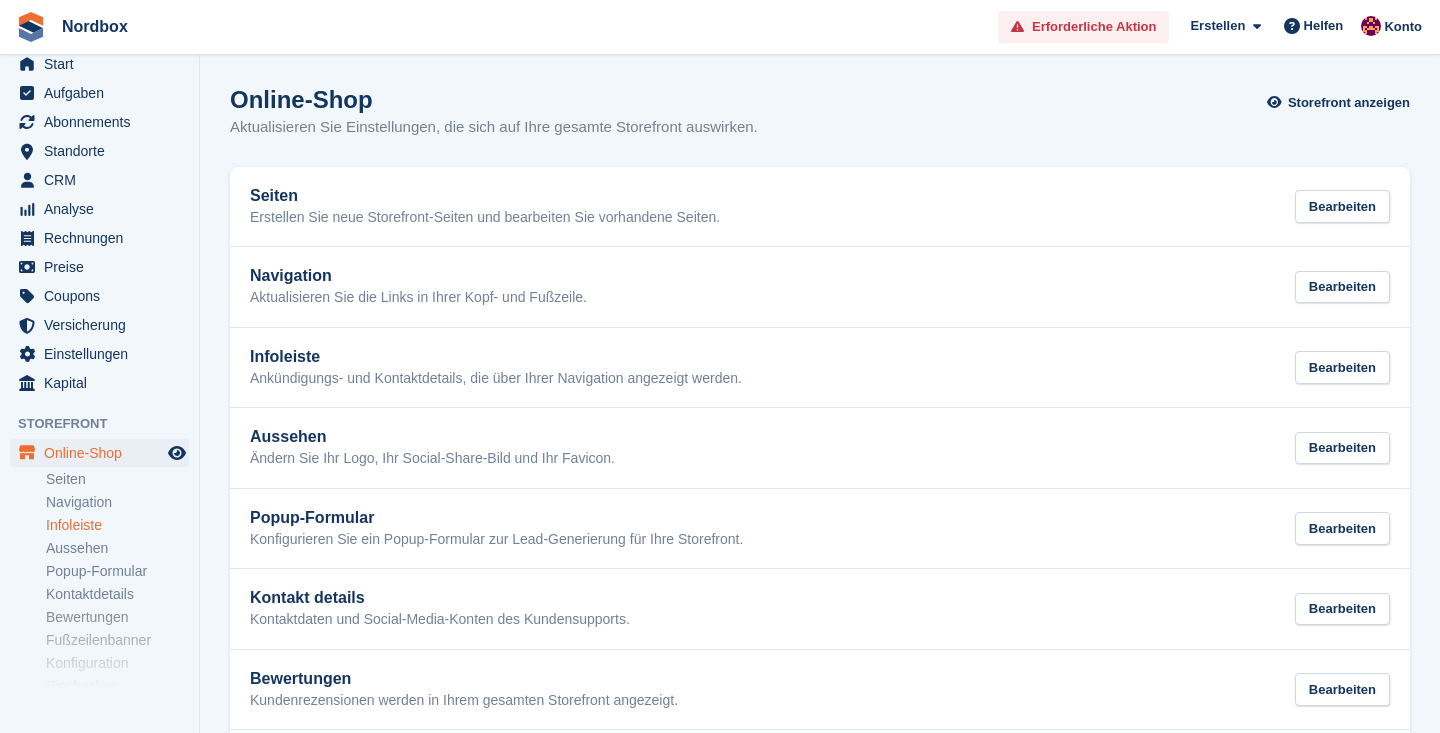 scroll, scrollTop: 104, scrollLeft: 0, axis: vertical 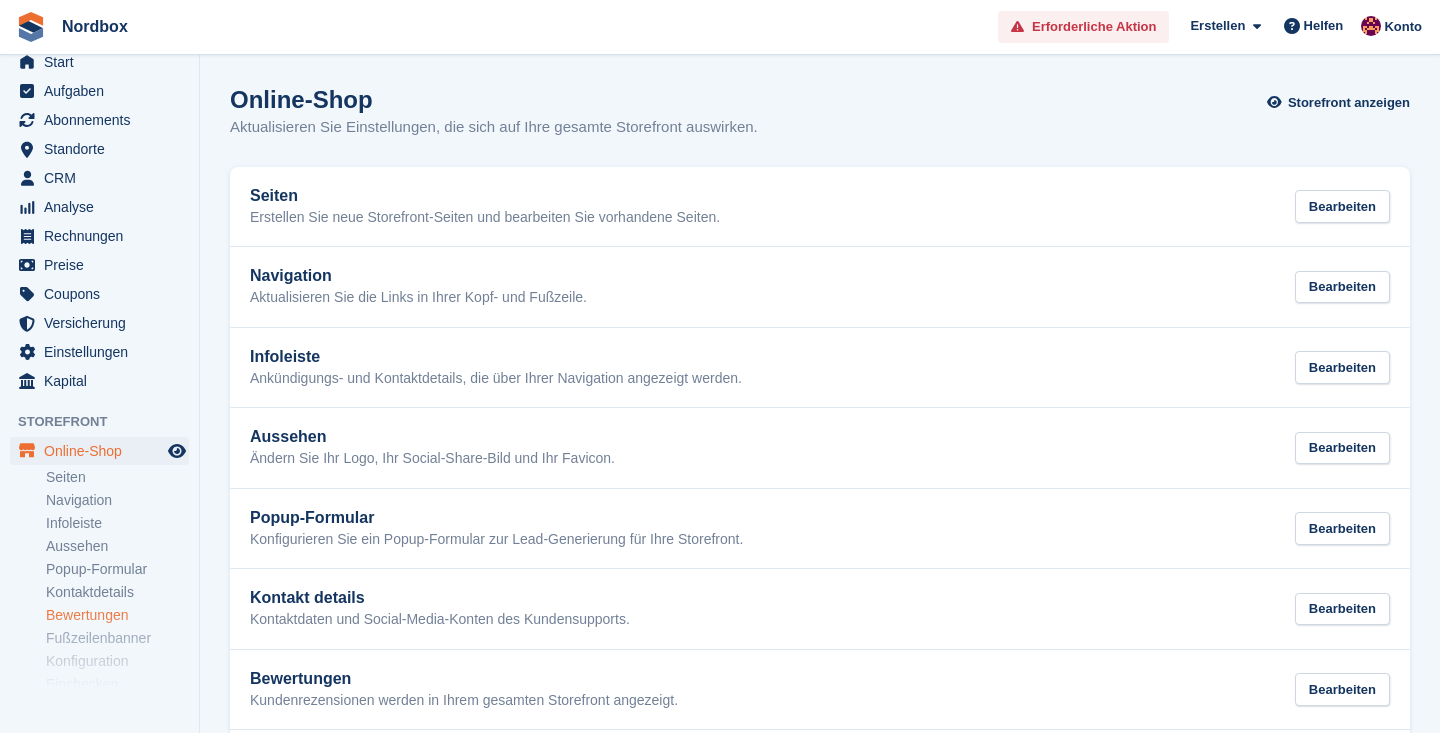 click on "Bewertungen" at bounding box center [117, 615] 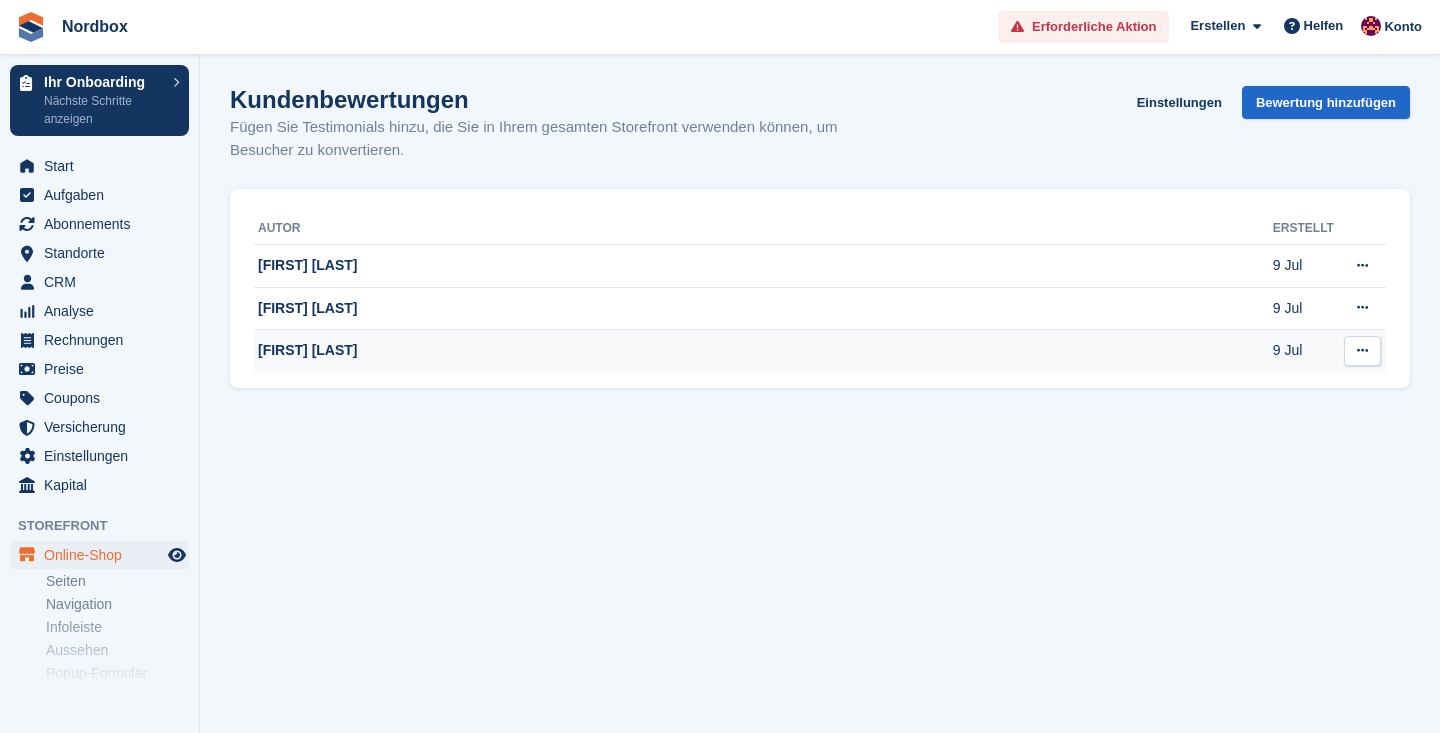 click at bounding box center [1362, 350] 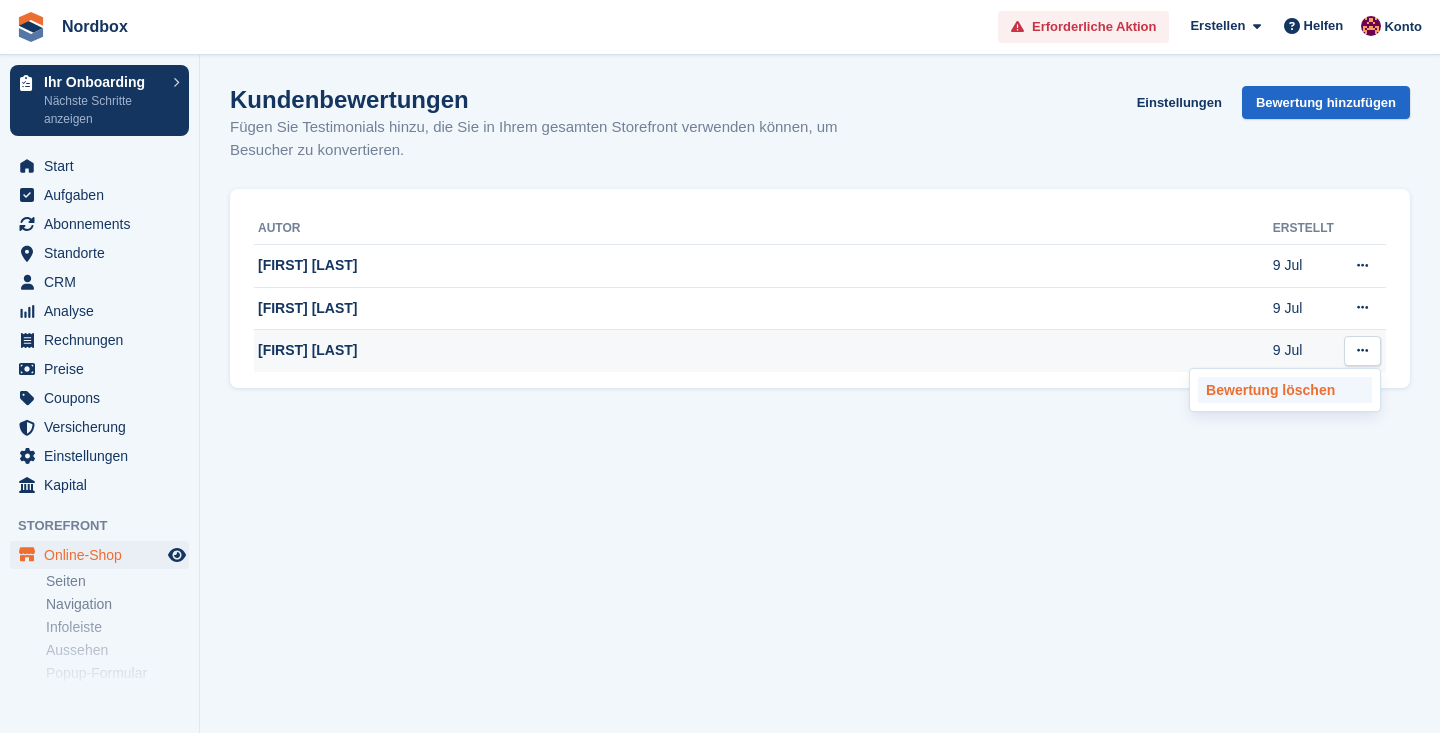 click on "Bewertung löschen" at bounding box center [1285, 390] 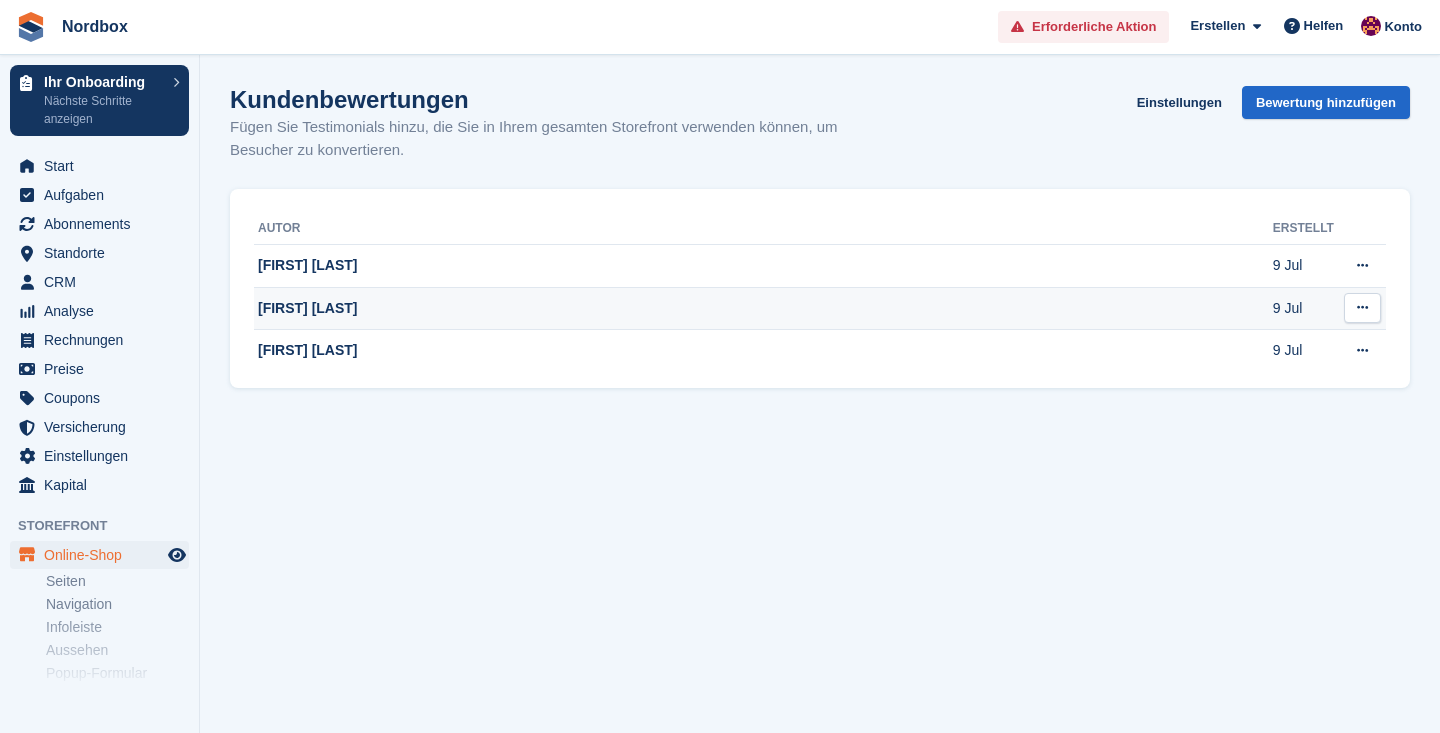 click at bounding box center [1362, 308] 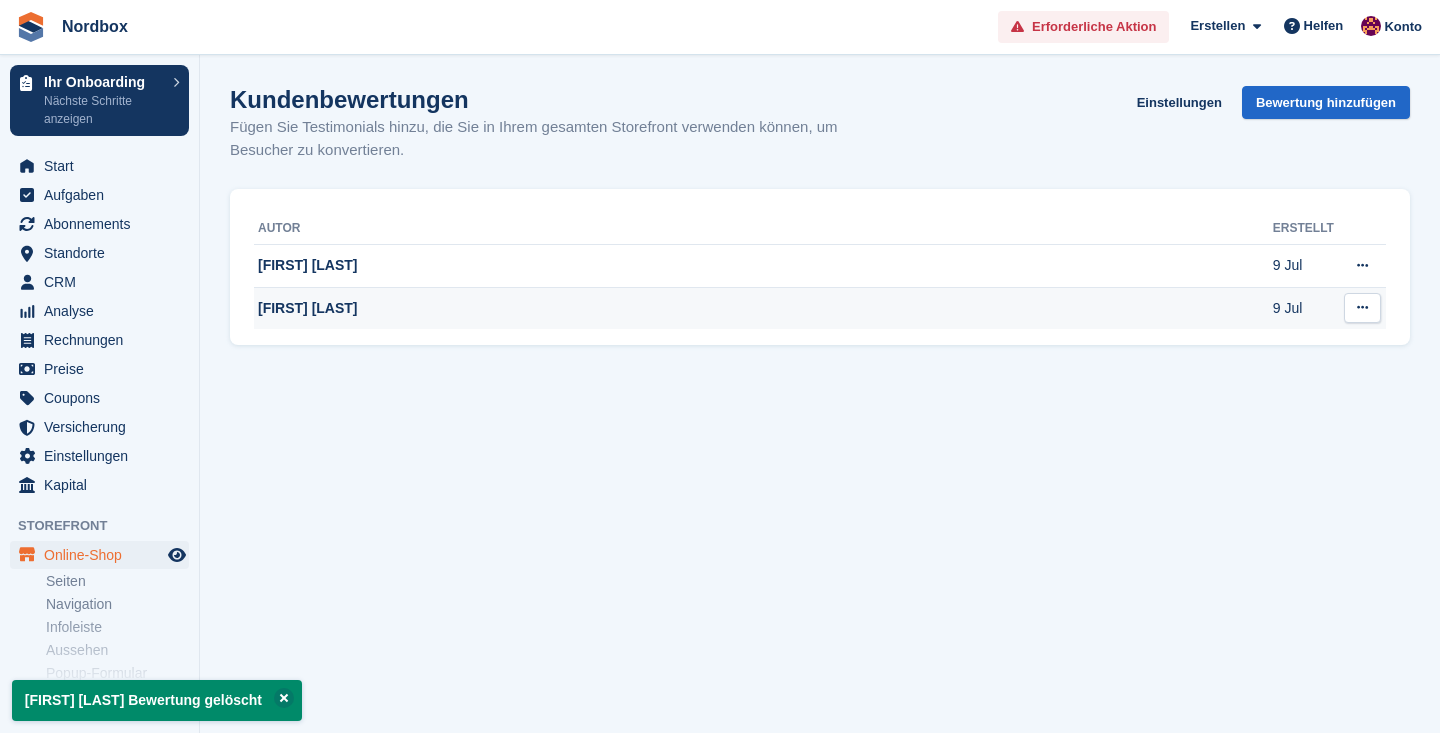 click at bounding box center [1362, 307] 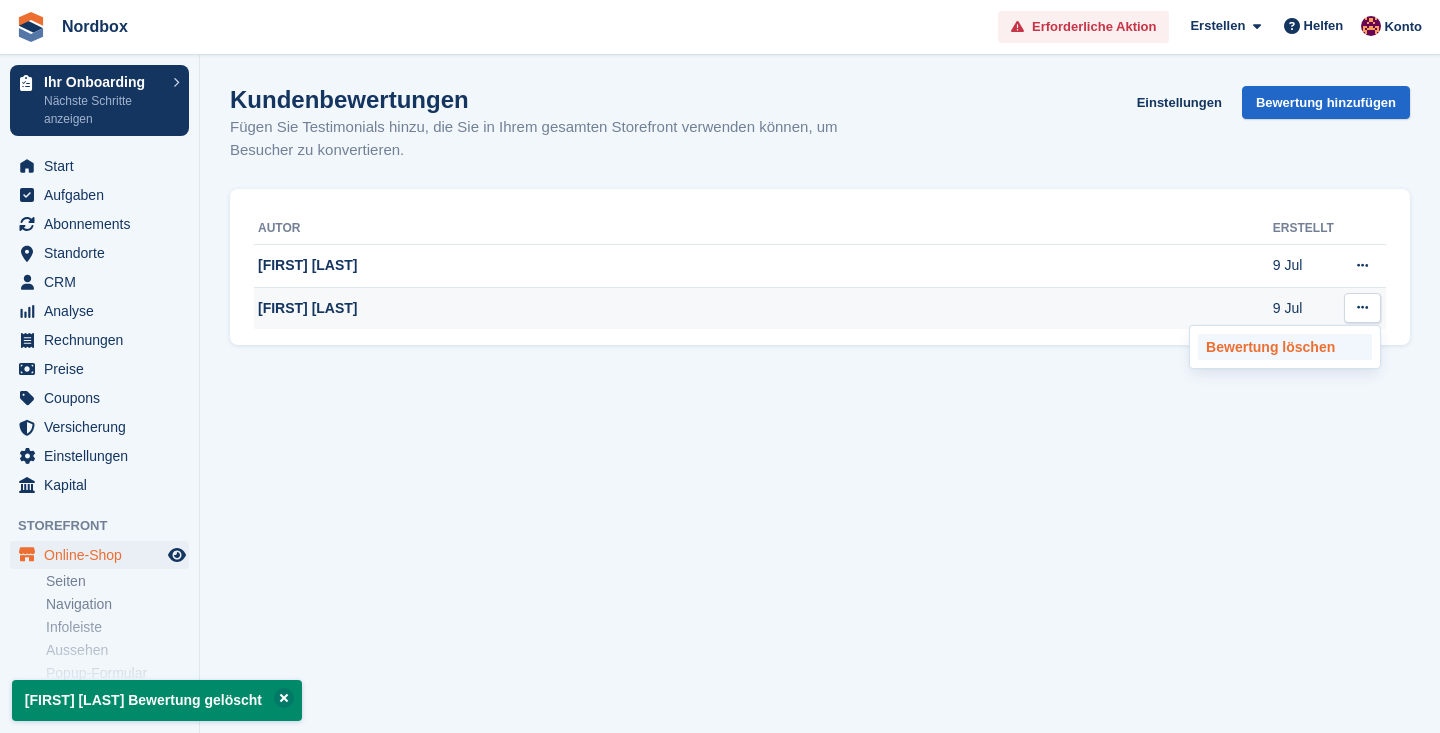 click on "Bewertung löschen" at bounding box center [1285, 347] 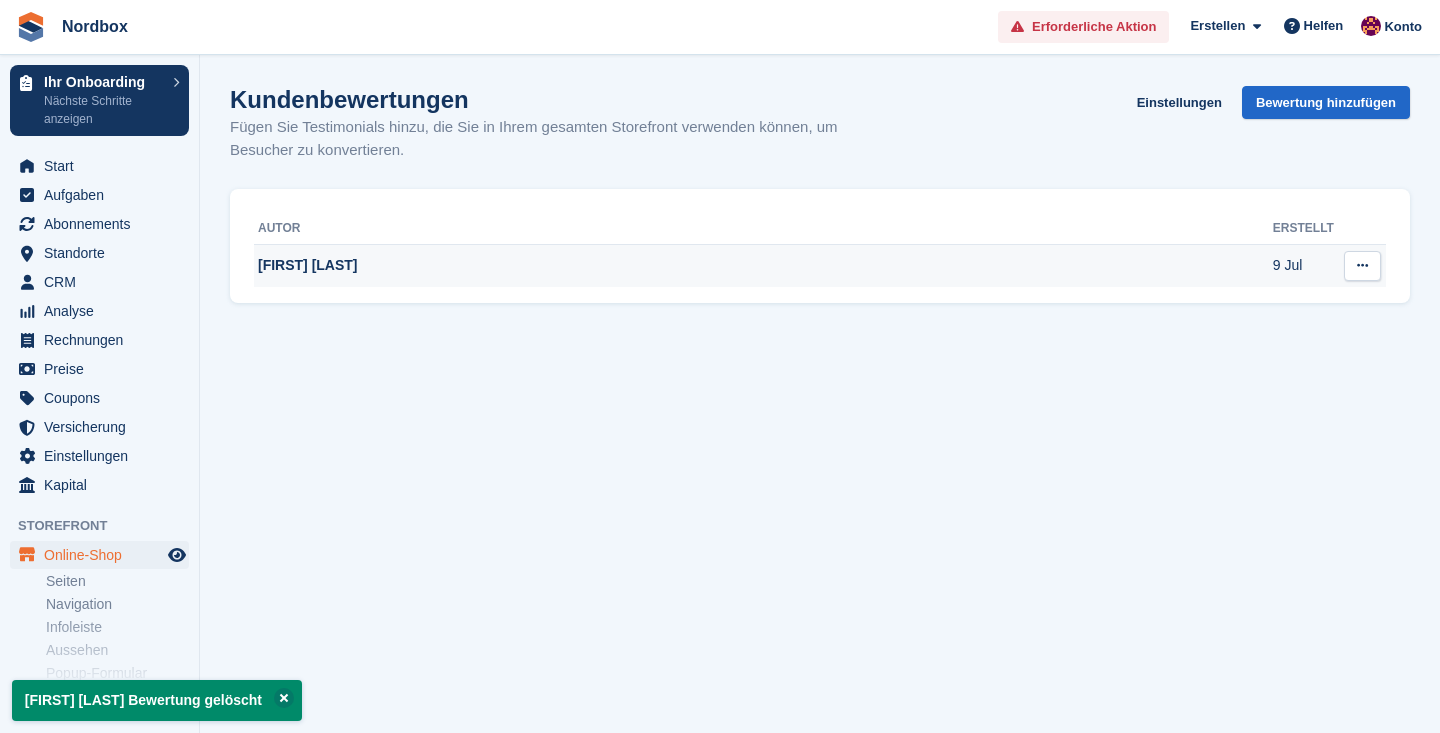 click at bounding box center (1362, 266) 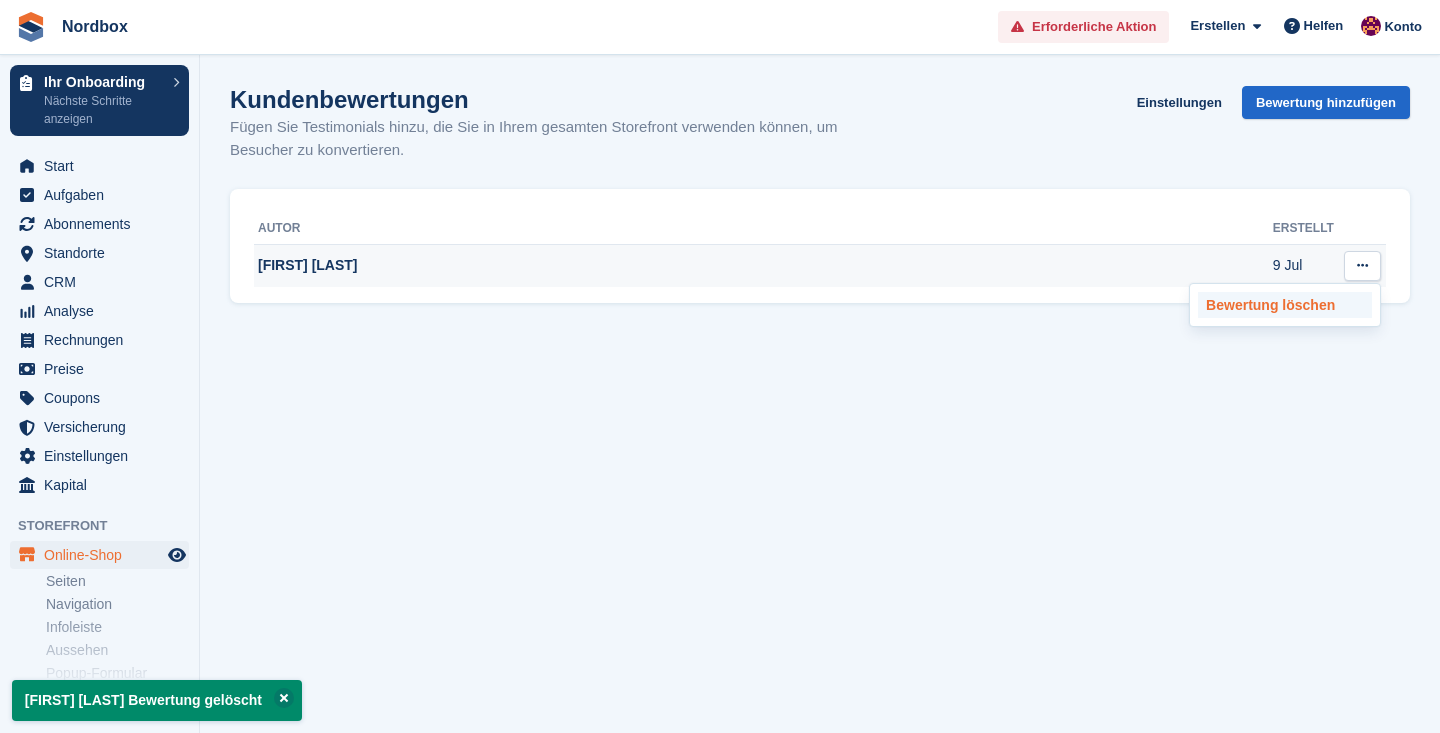 click on "Bewertung löschen" at bounding box center (1285, 305) 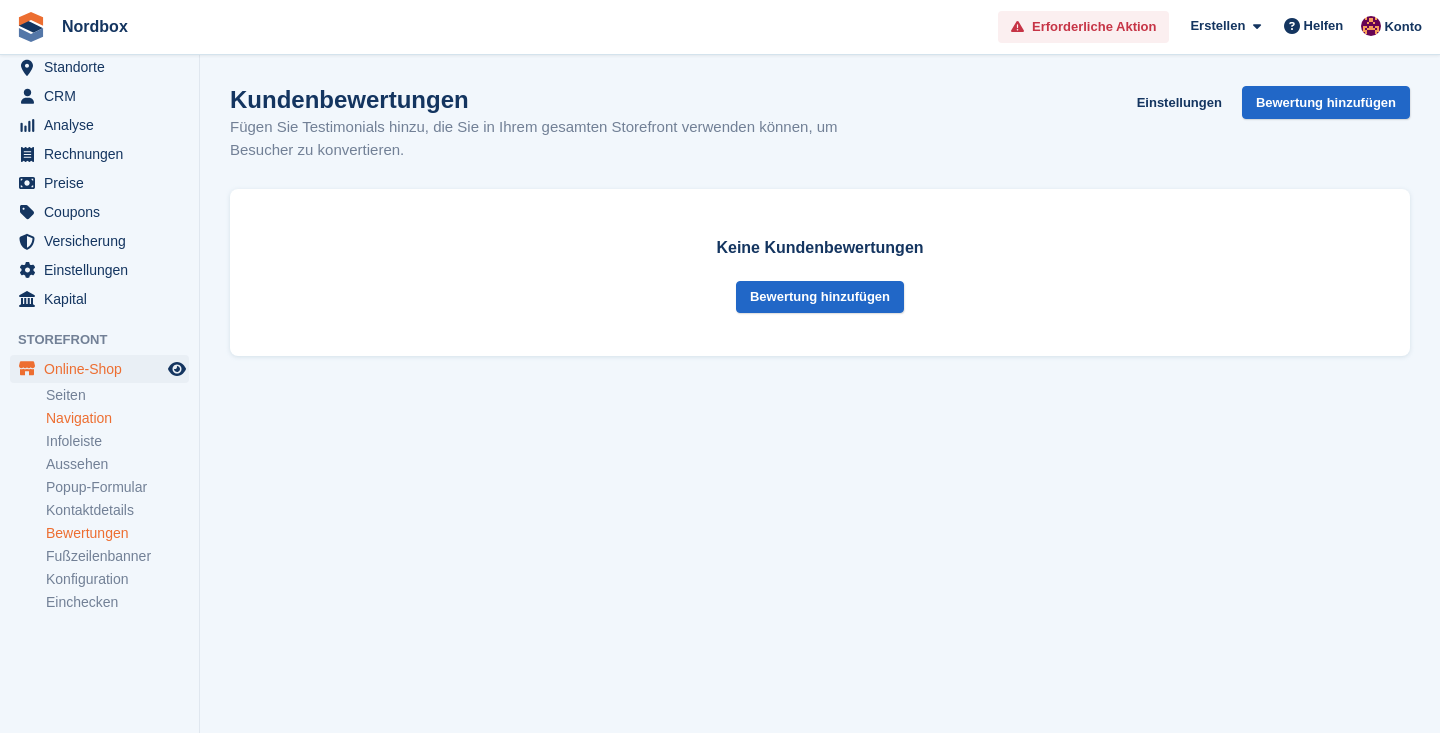scroll, scrollTop: 185, scrollLeft: 0, axis: vertical 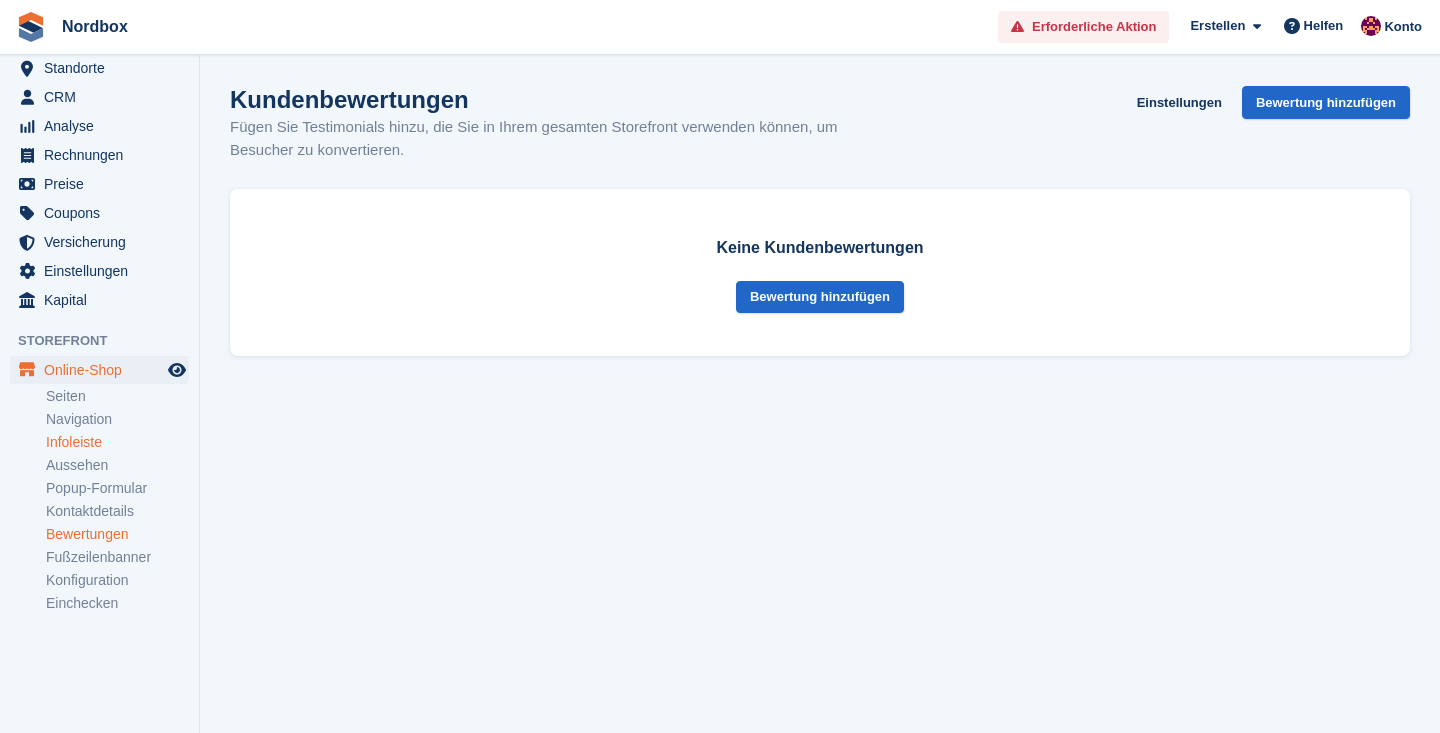click on "Infoleiste" at bounding box center [117, 442] 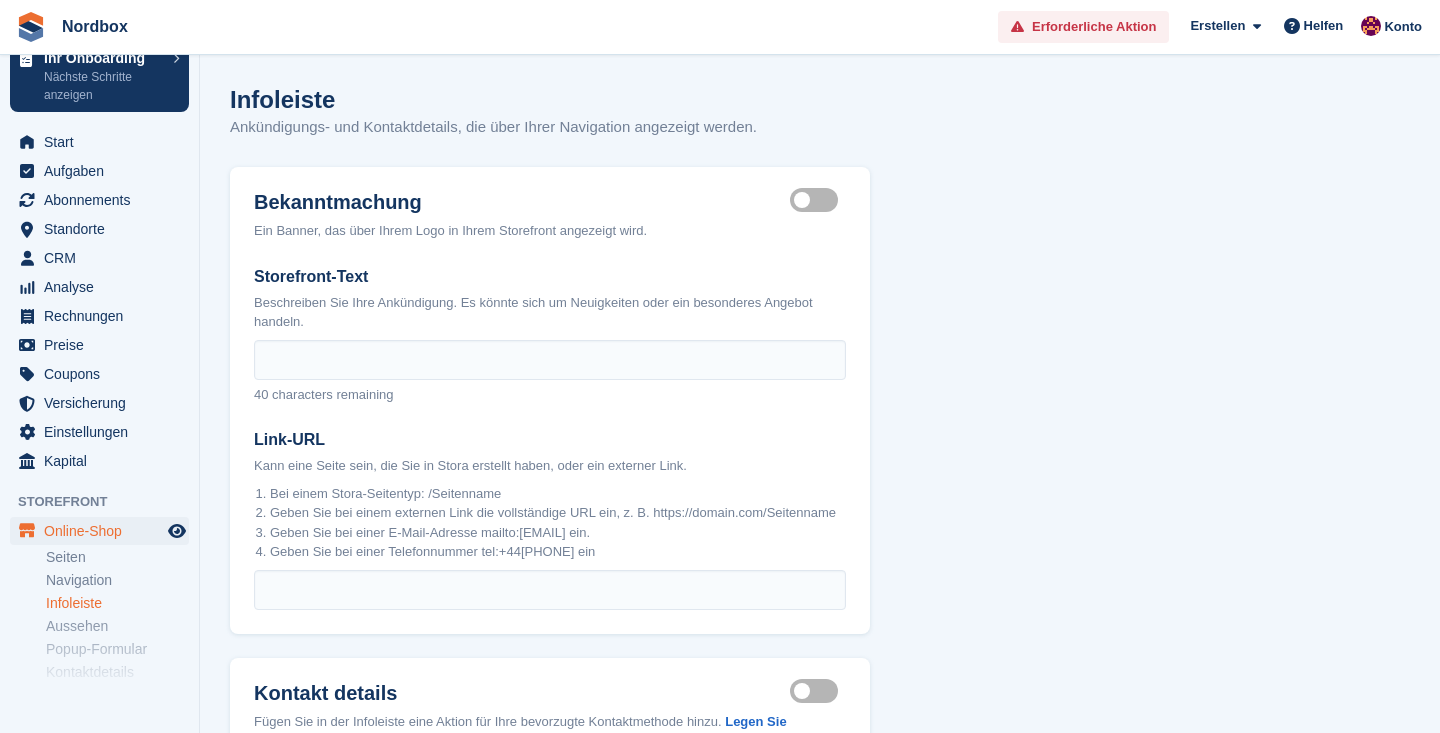 scroll, scrollTop: 25, scrollLeft: 0, axis: vertical 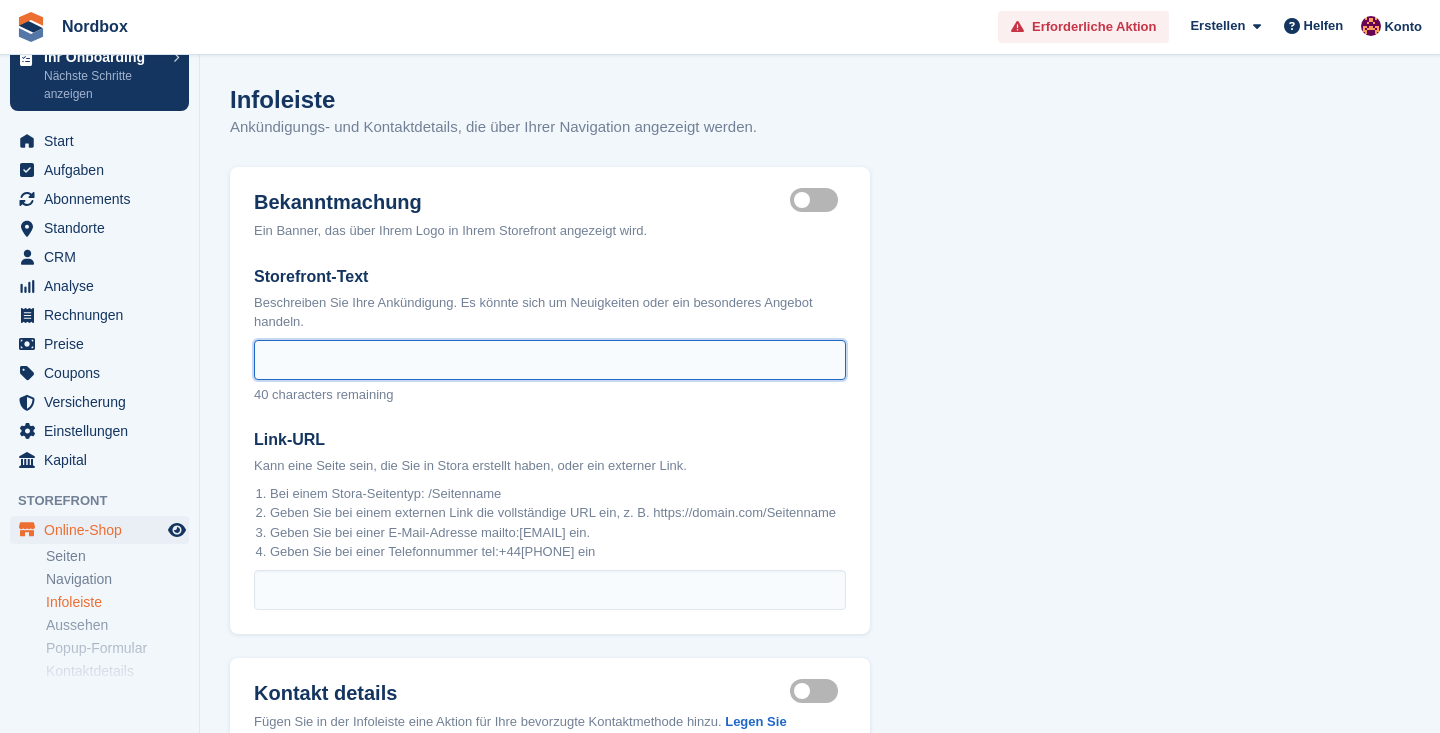 click on "Storefront-Text" at bounding box center [550, 360] 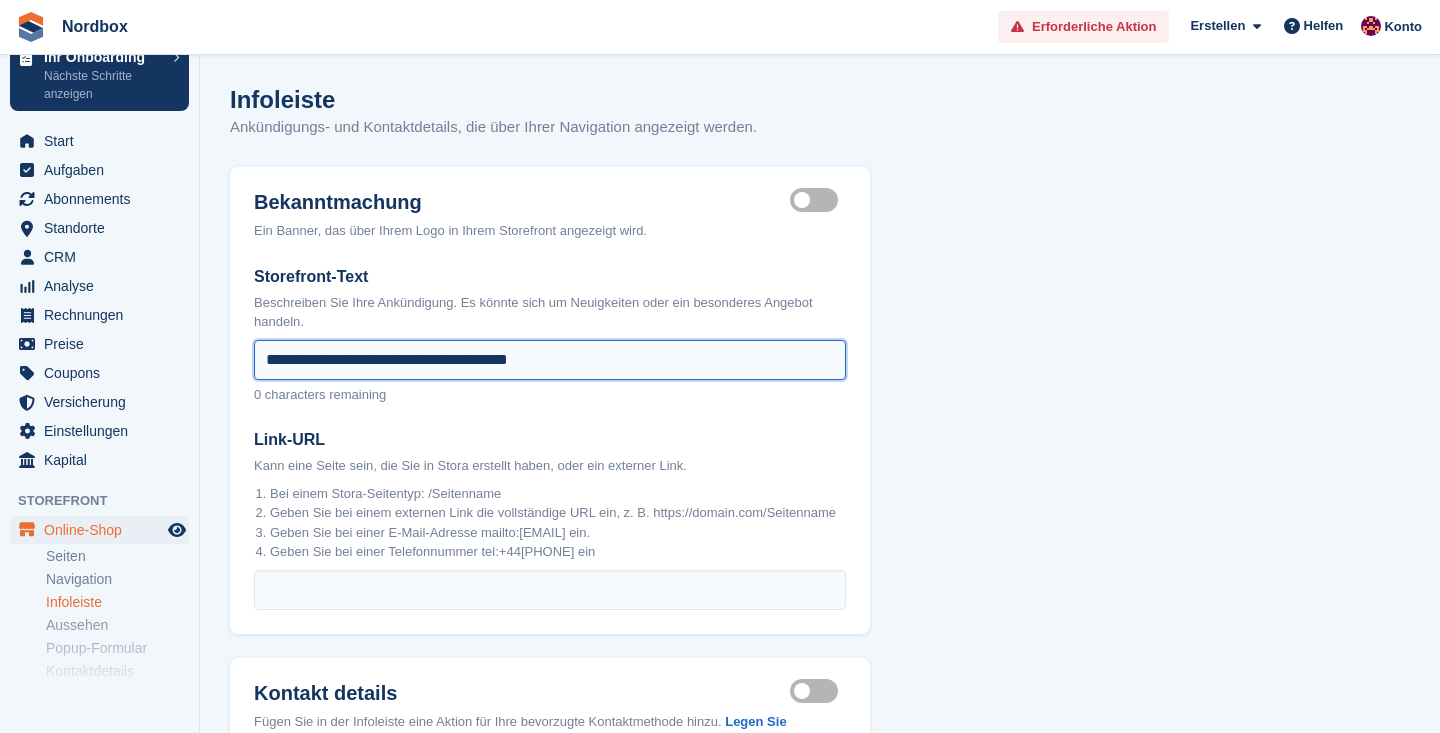 drag, startPoint x: 600, startPoint y: 351, endPoint x: 397, endPoint y: 359, distance: 203.15758 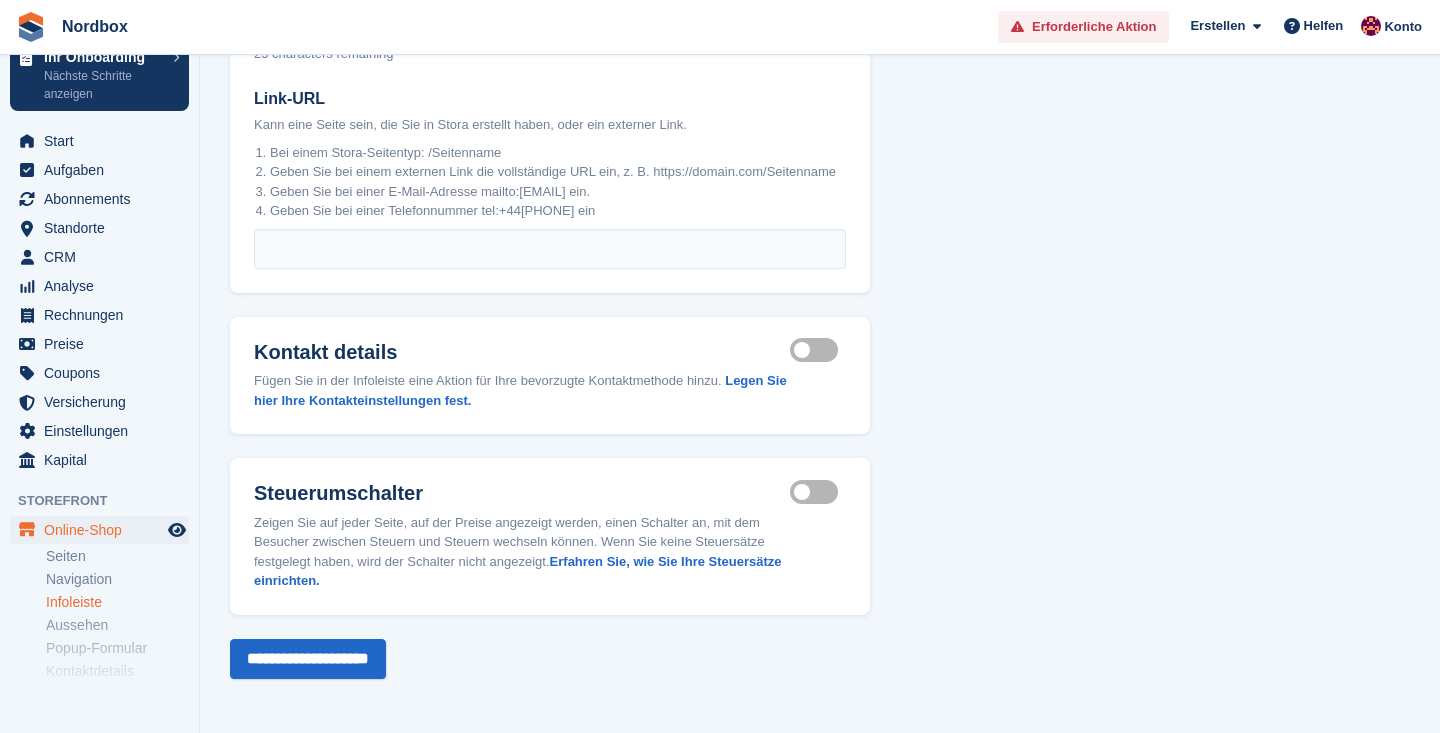 scroll, scrollTop: 352, scrollLeft: 0, axis: vertical 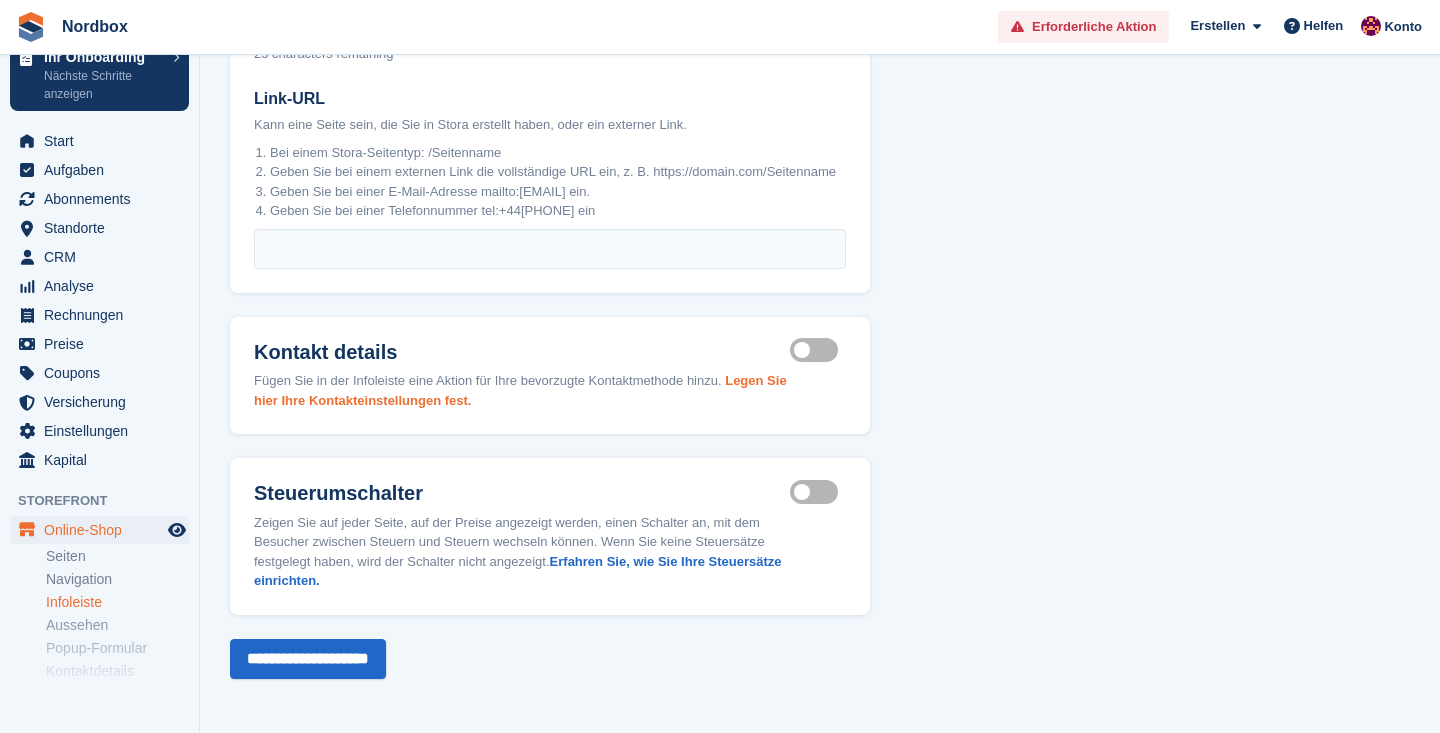 type on "**********" 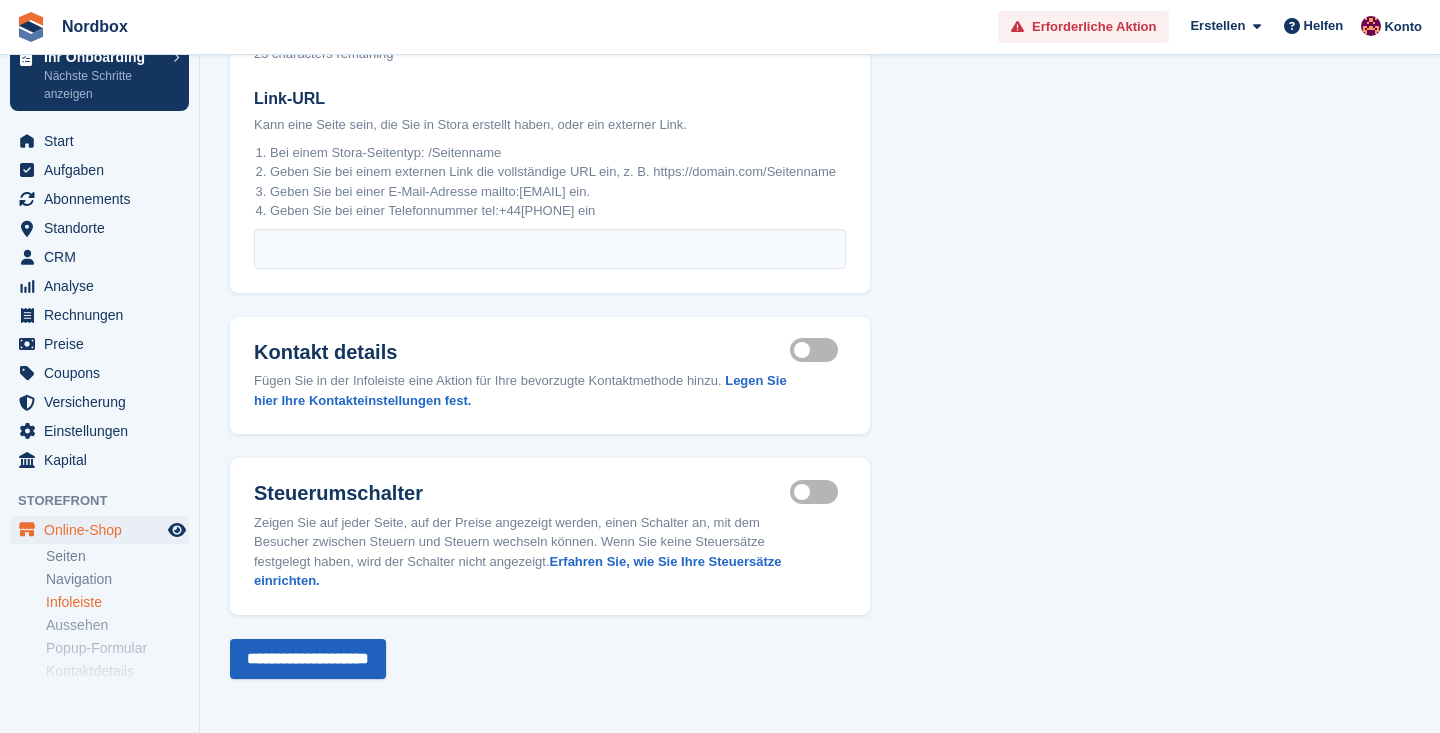 scroll, scrollTop: 352, scrollLeft: 0, axis: vertical 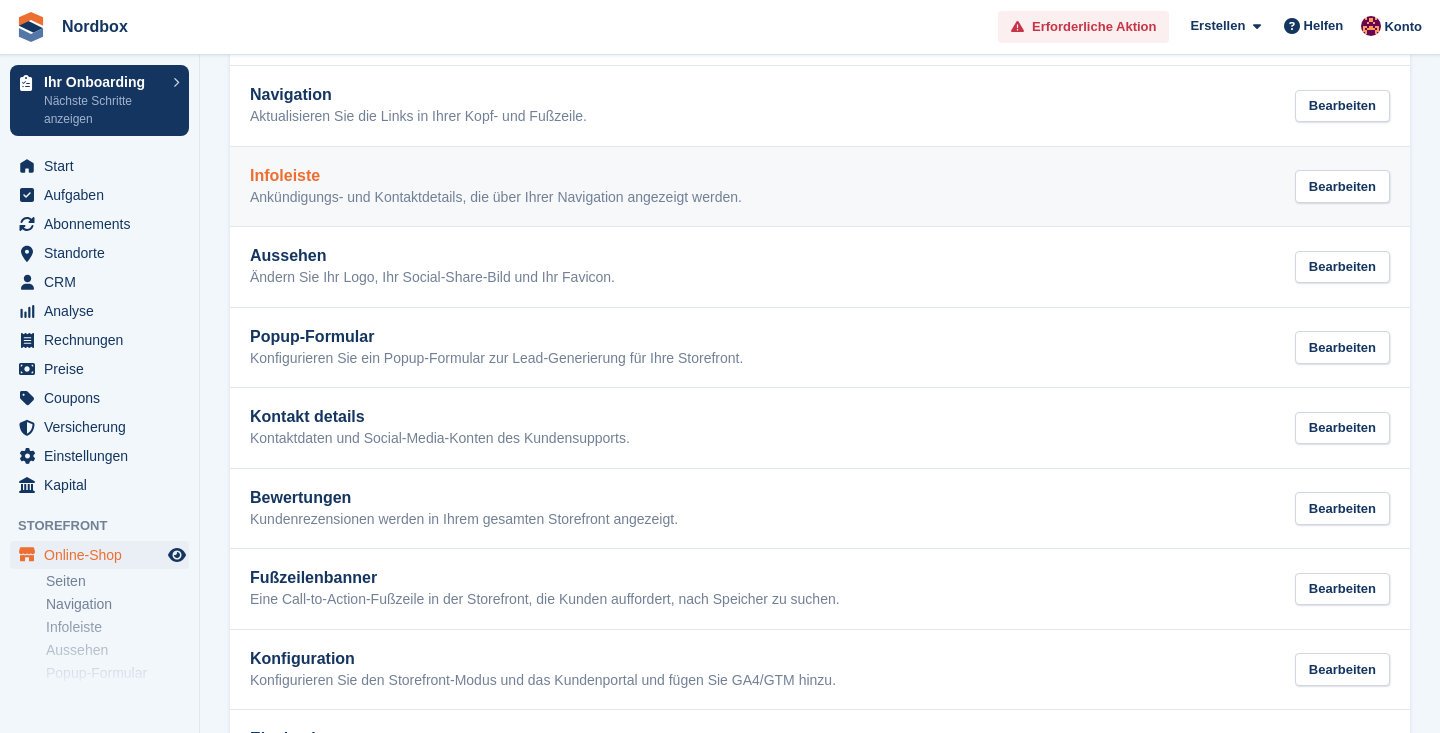 click on "Infoleiste" at bounding box center [496, 176] 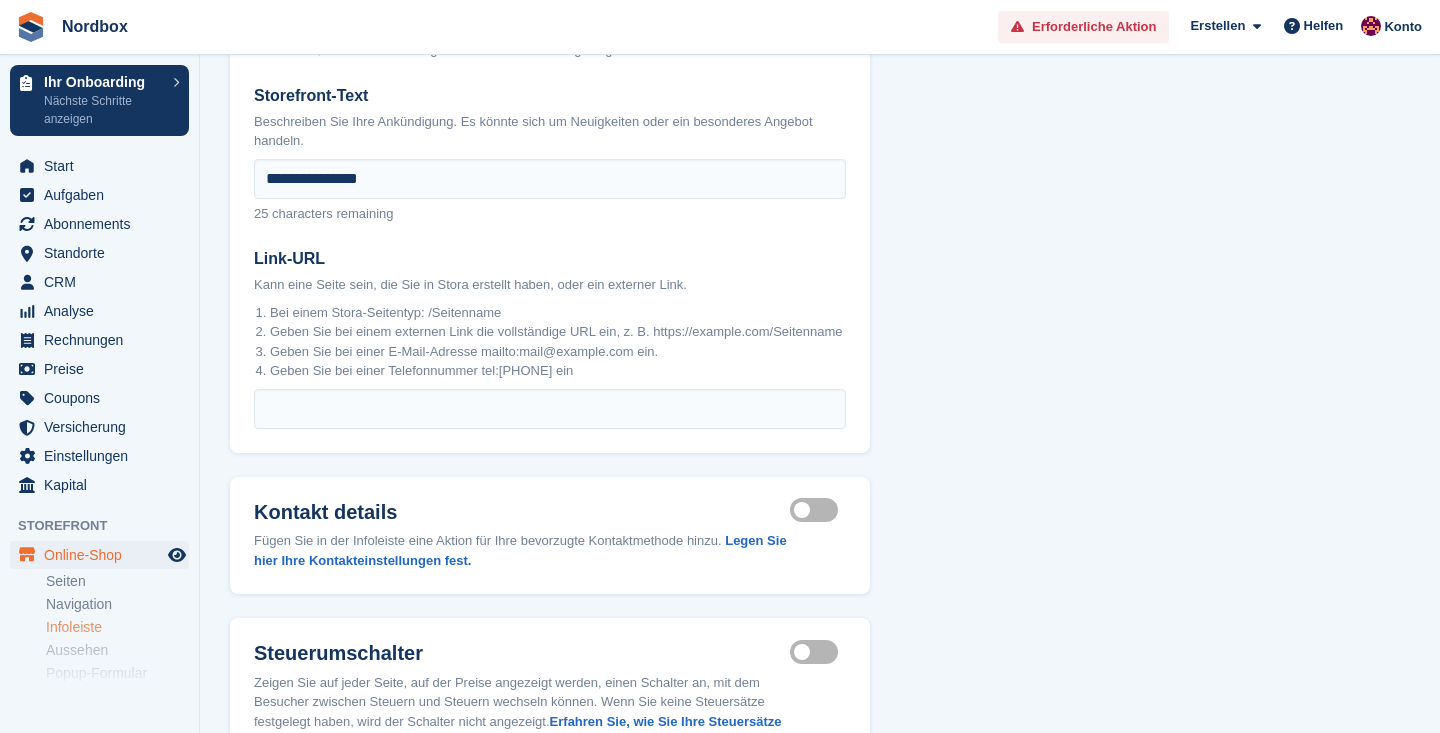 scroll, scrollTop: 0, scrollLeft: 0, axis: both 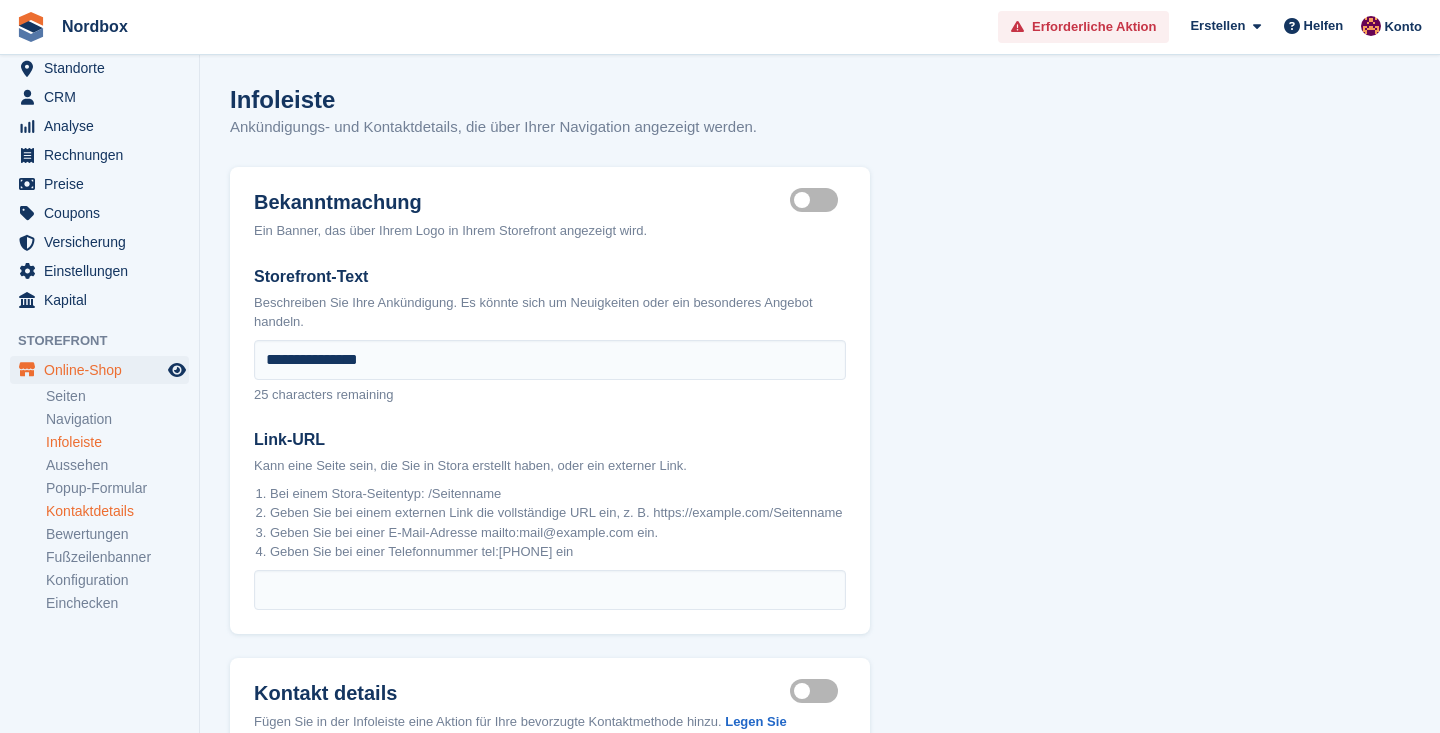 click on "Kontaktdetails" at bounding box center (117, 511) 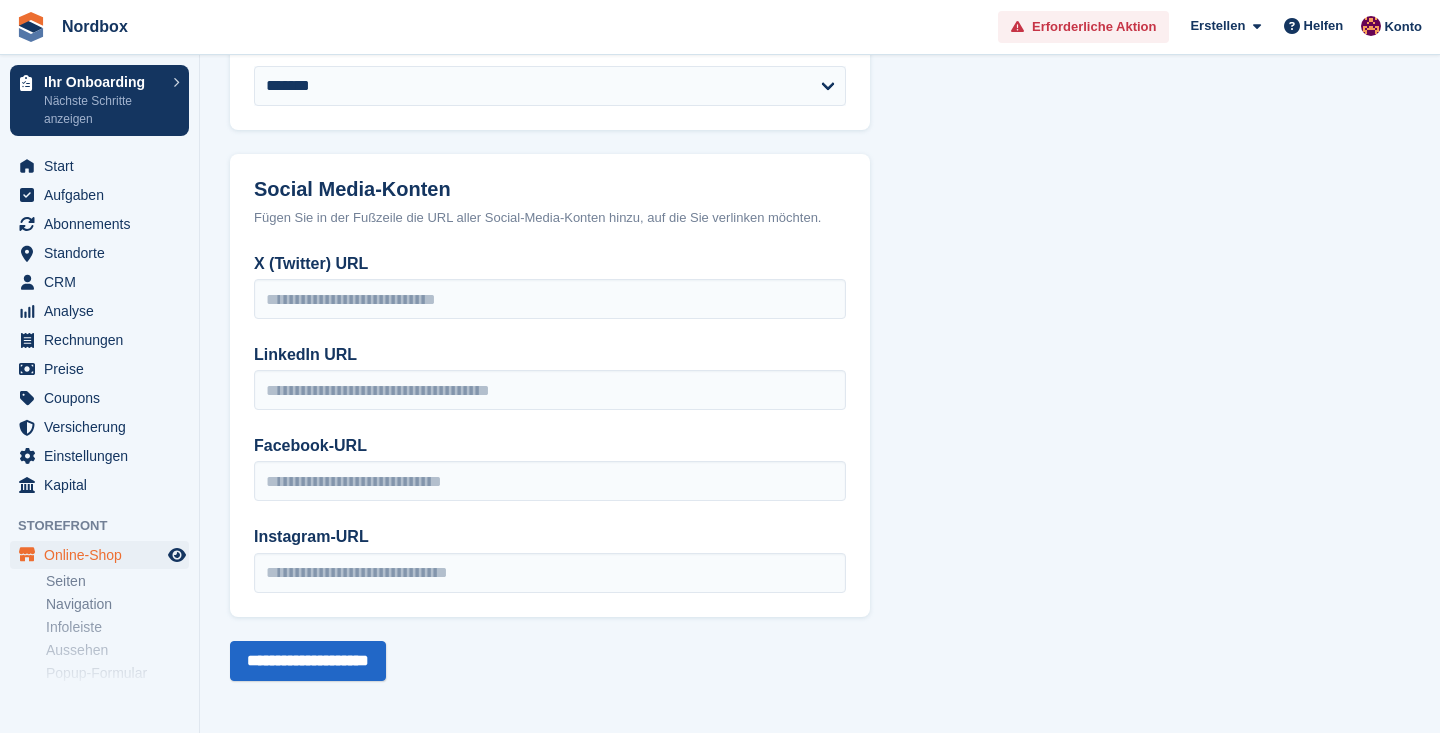 scroll, scrollTop: 410, scrollLeft: 0, axis: vertical 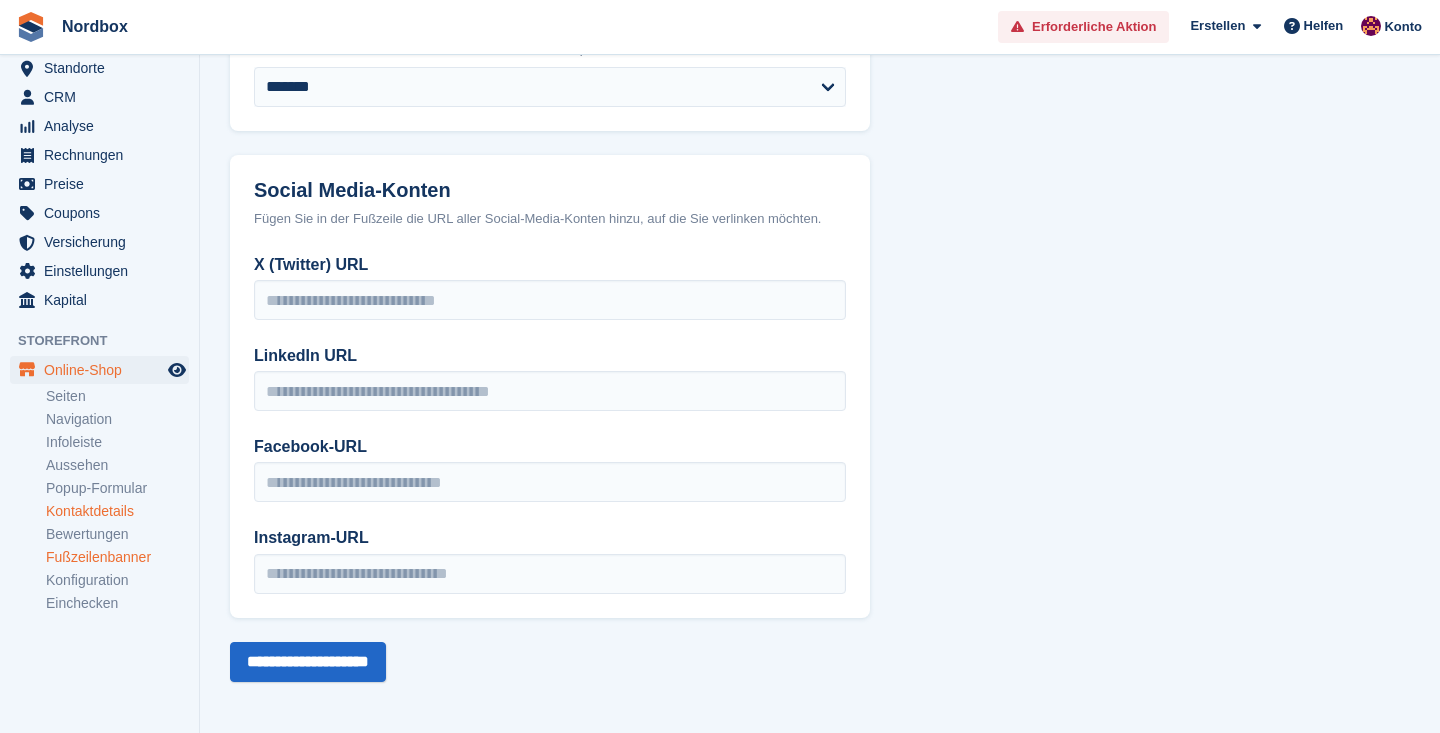 click on "Fußzeilenbanner" at bounding box center (117, 557) 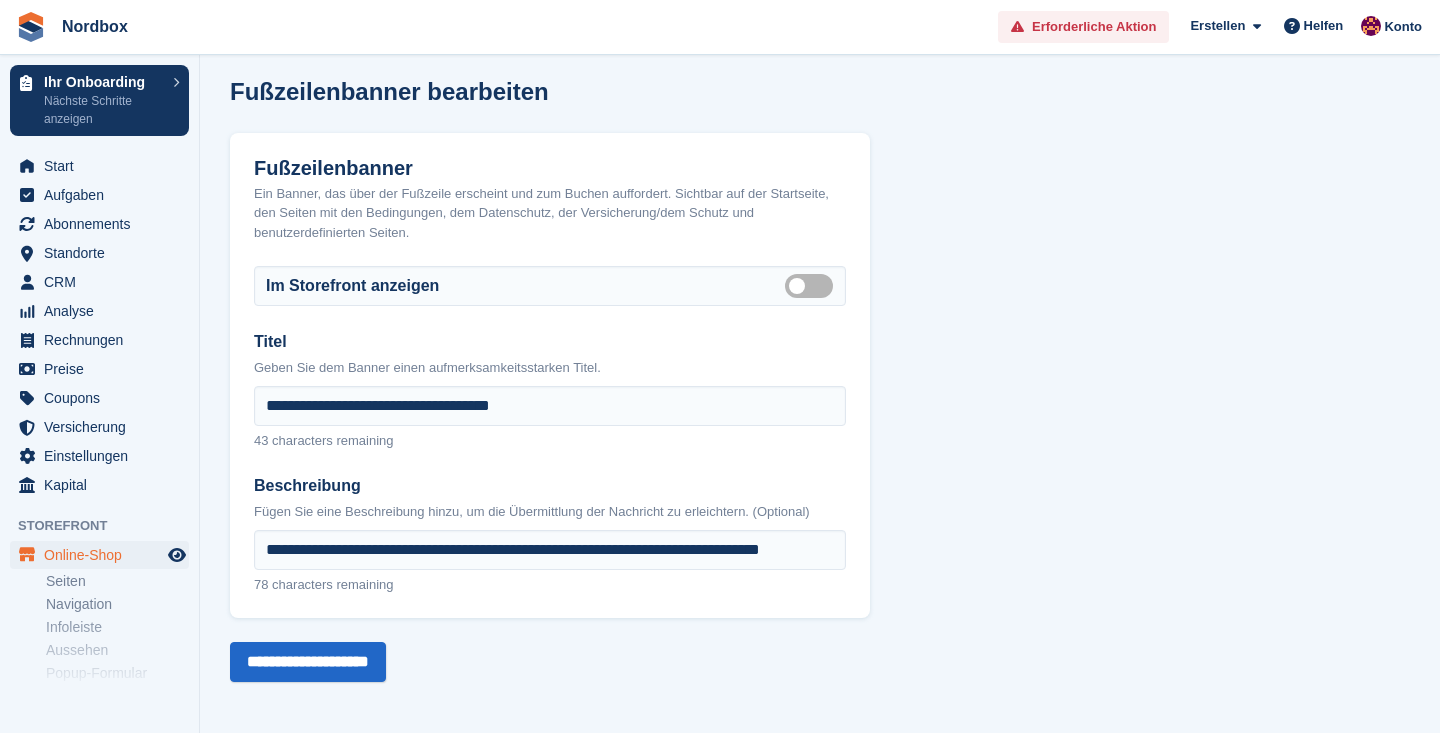 scroll, scrollTop: 7, scrollLeft: 0, axis: vertical 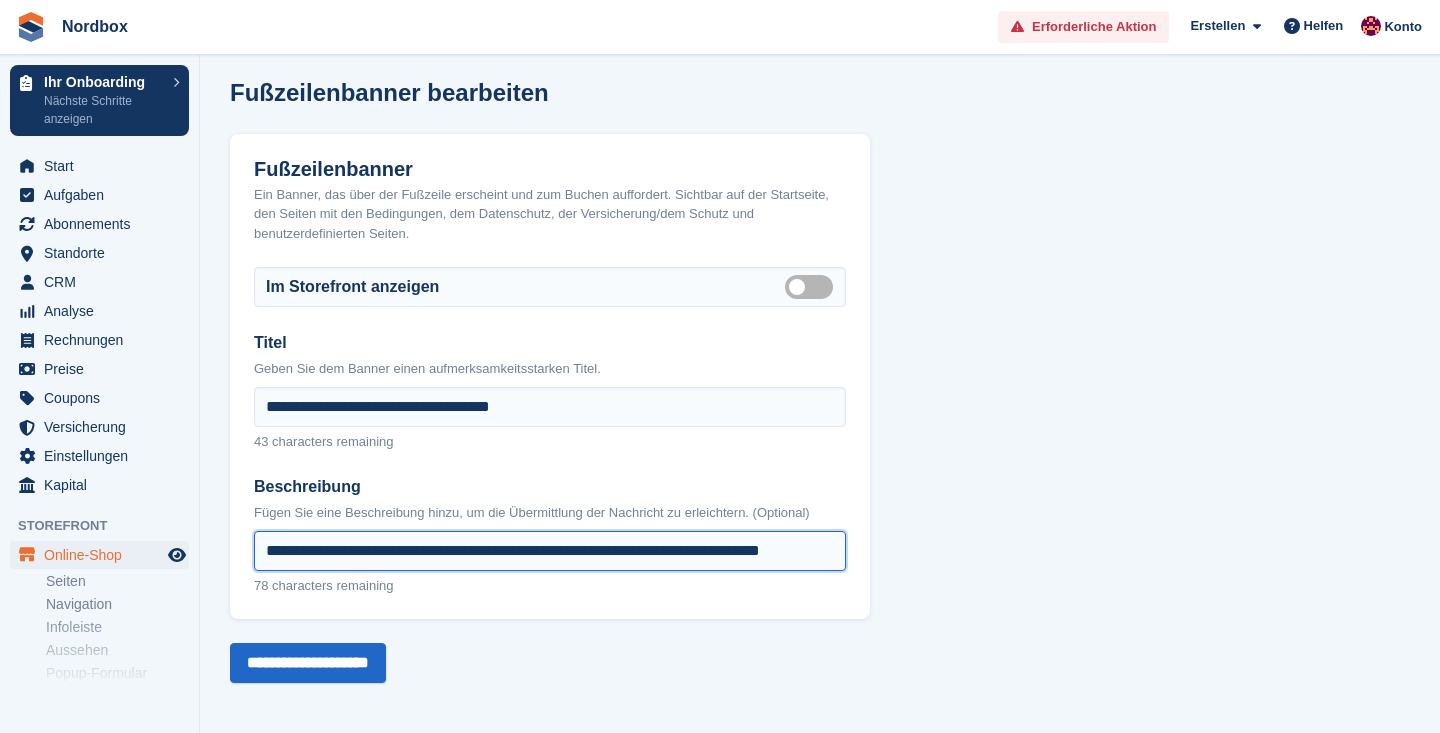 drag, startPoint x: 548, startPoint y: 546, endPoint x: 872, endPoint y: 538, distance: 324.09875 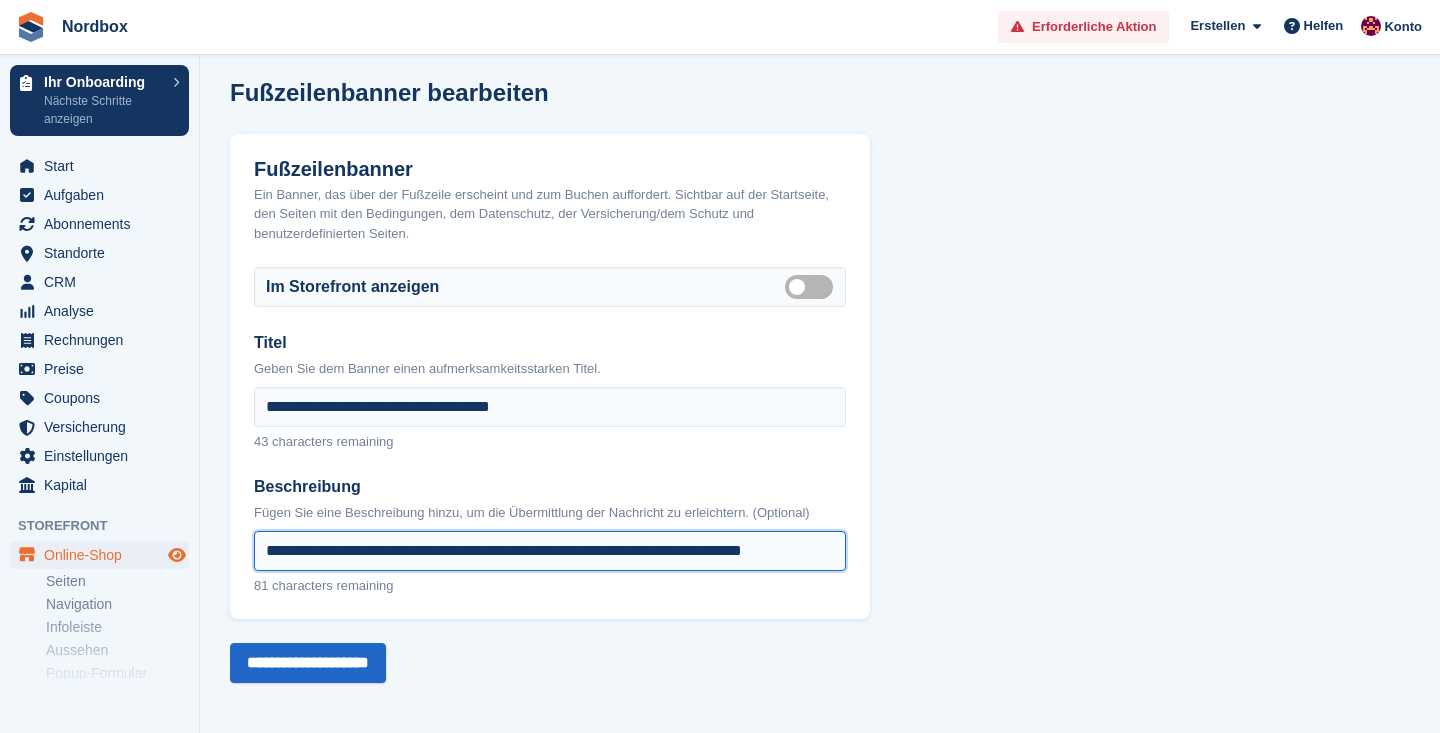 drag, startPoint x: 361, startPoint y: 549, endPoint x: 180, endPoint y: 544, distance: 181.06905 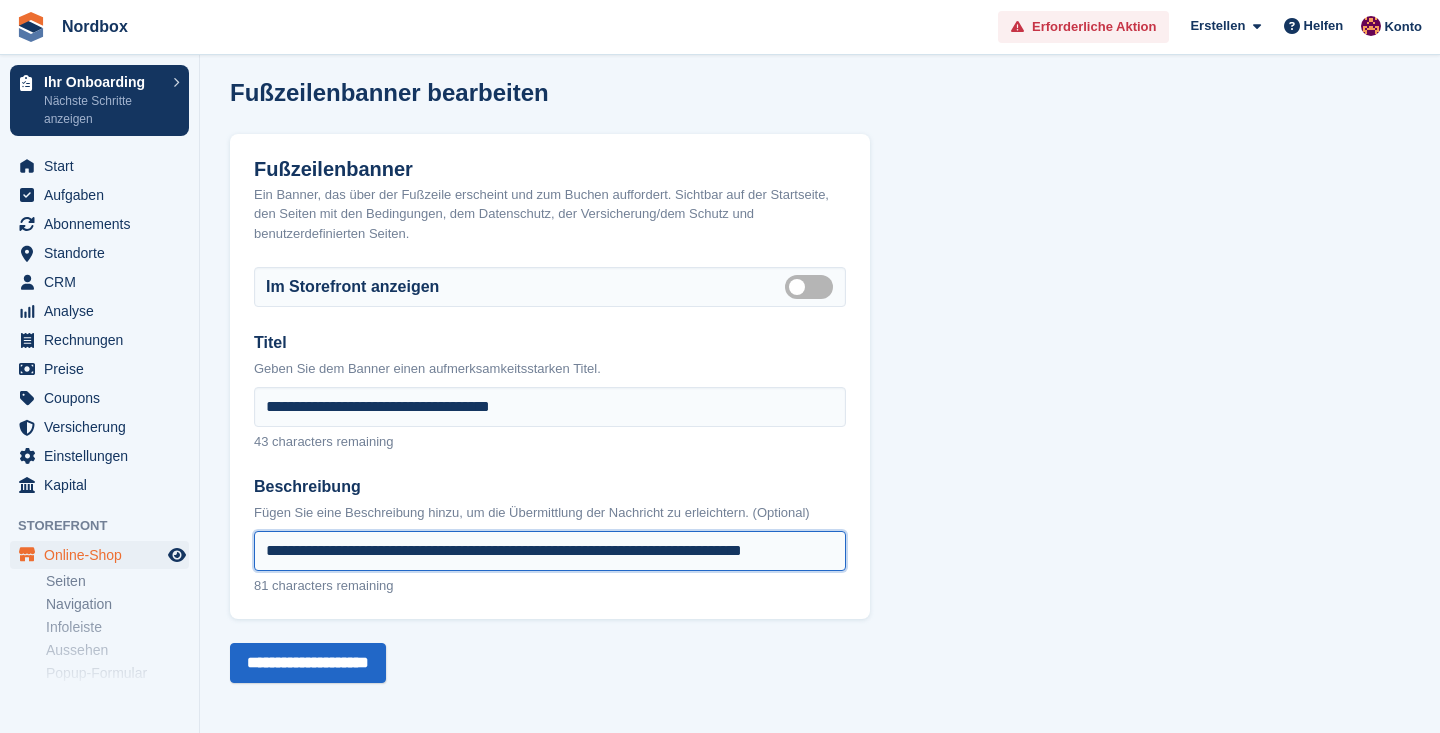 click on "**********" at bounding box center (550, 551) 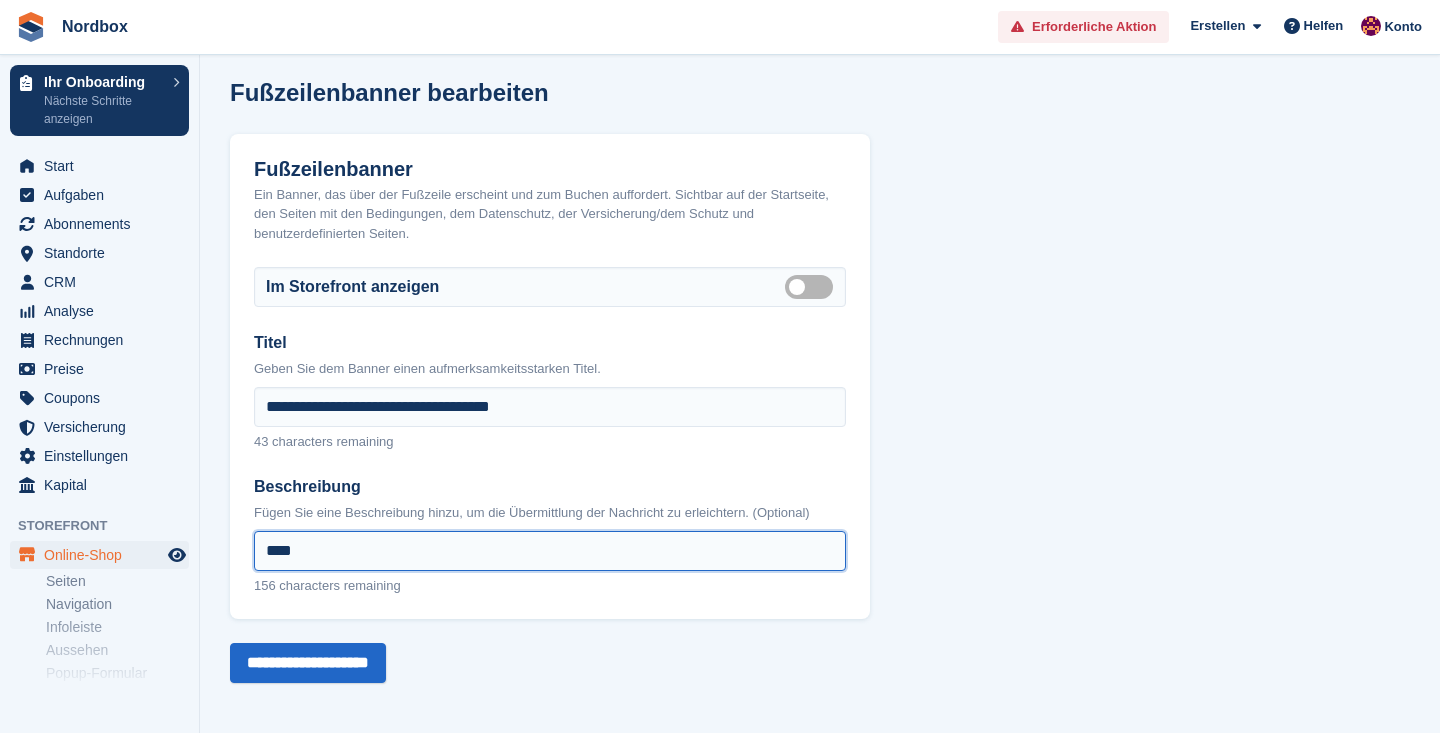 click on "****" at bounding box center (550, 551) 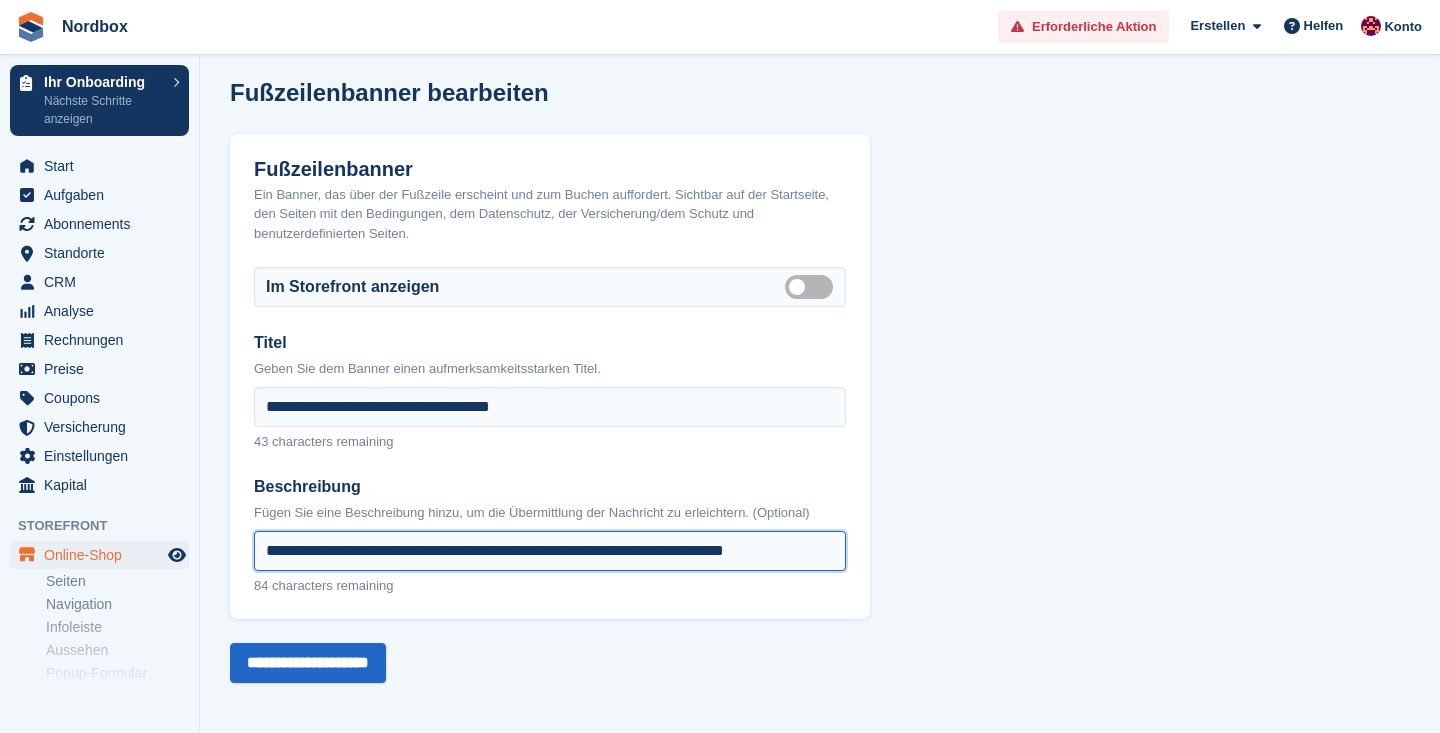 click on "**********" at bounding box center (550, 551) 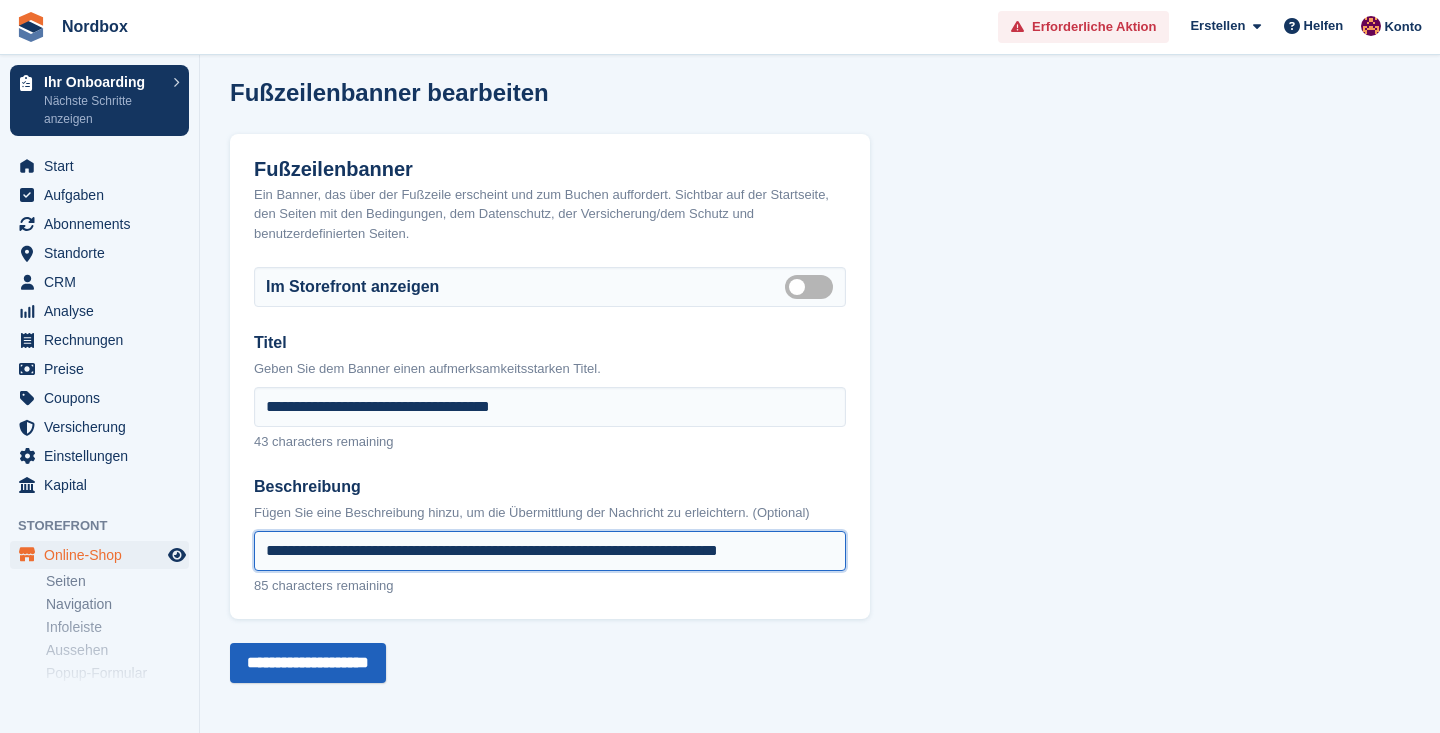 type on "**********" 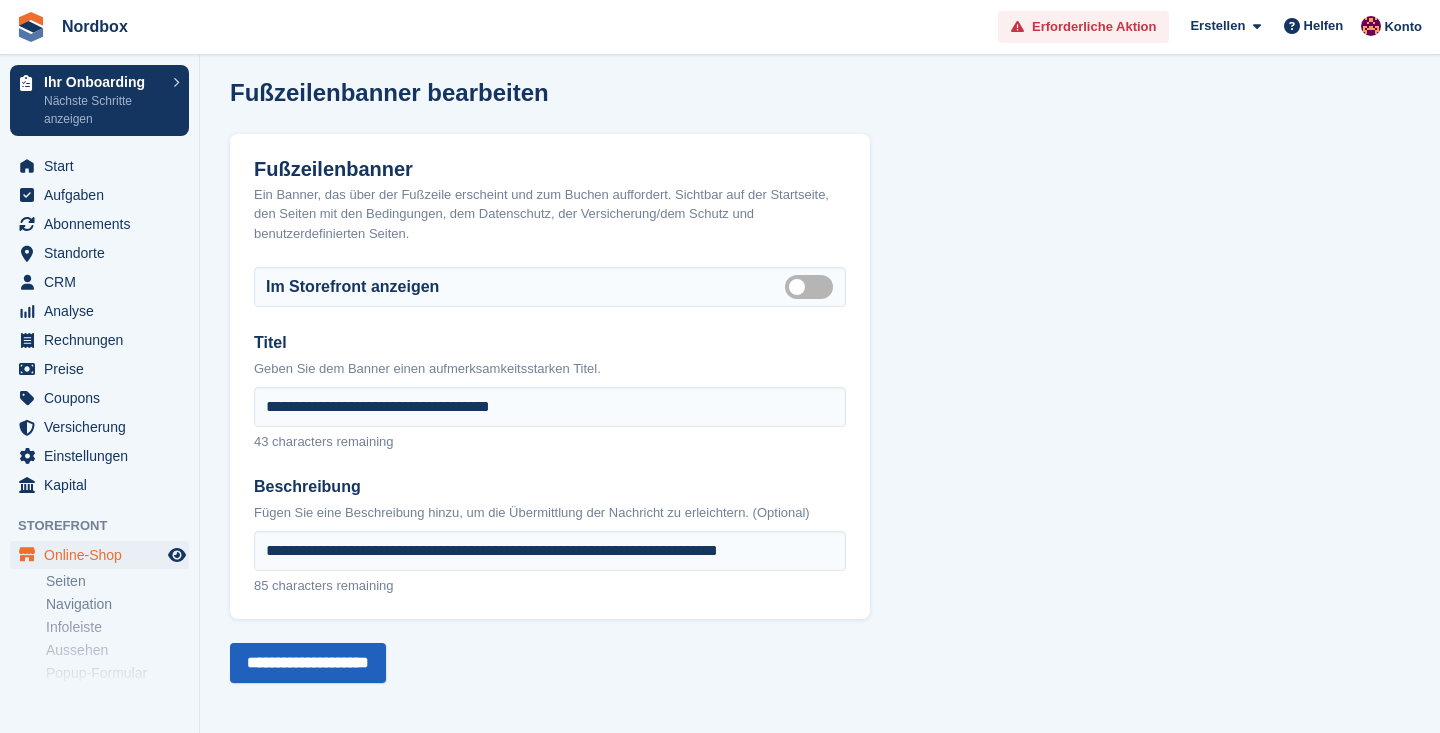 click on "**********" at bounding box center (308, 663) 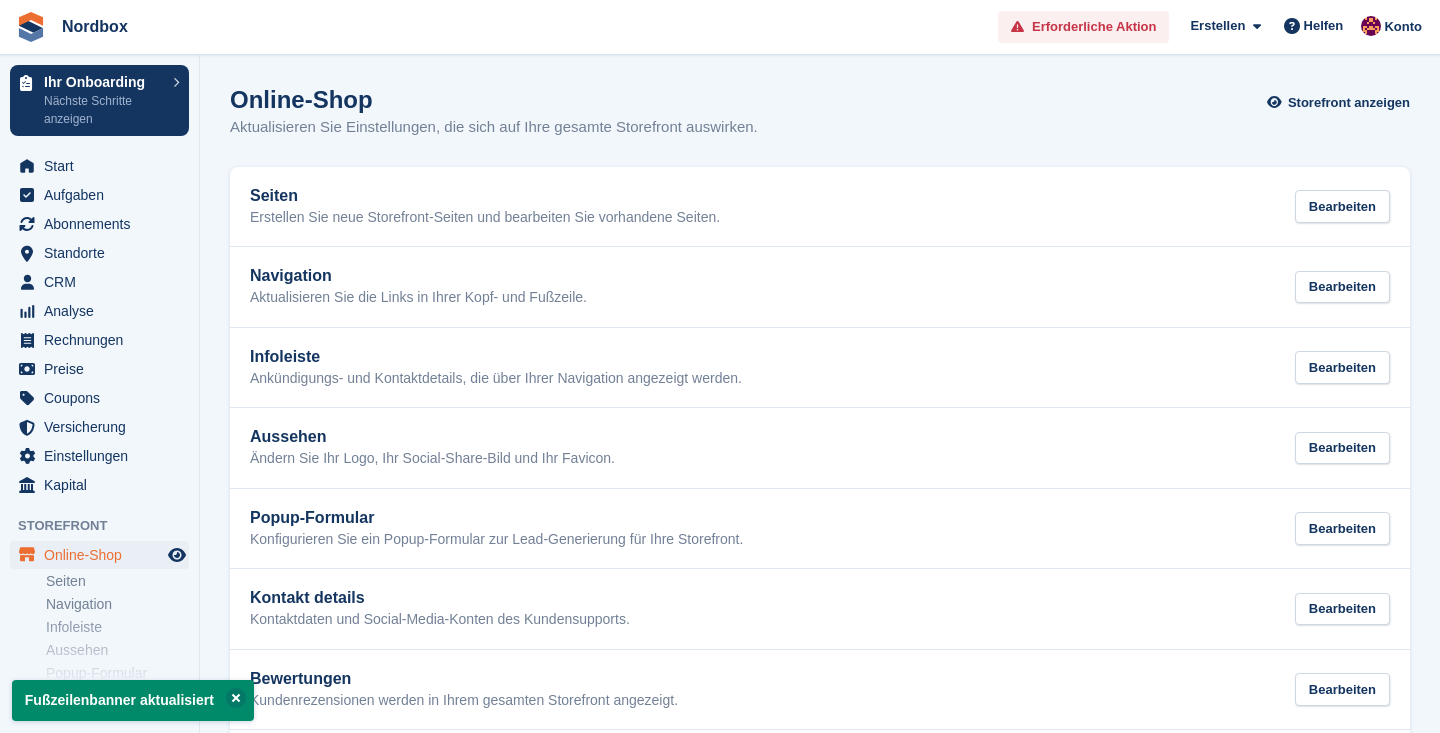 scroll, scrollTop: 0, scrollLeft: 0, axis: both 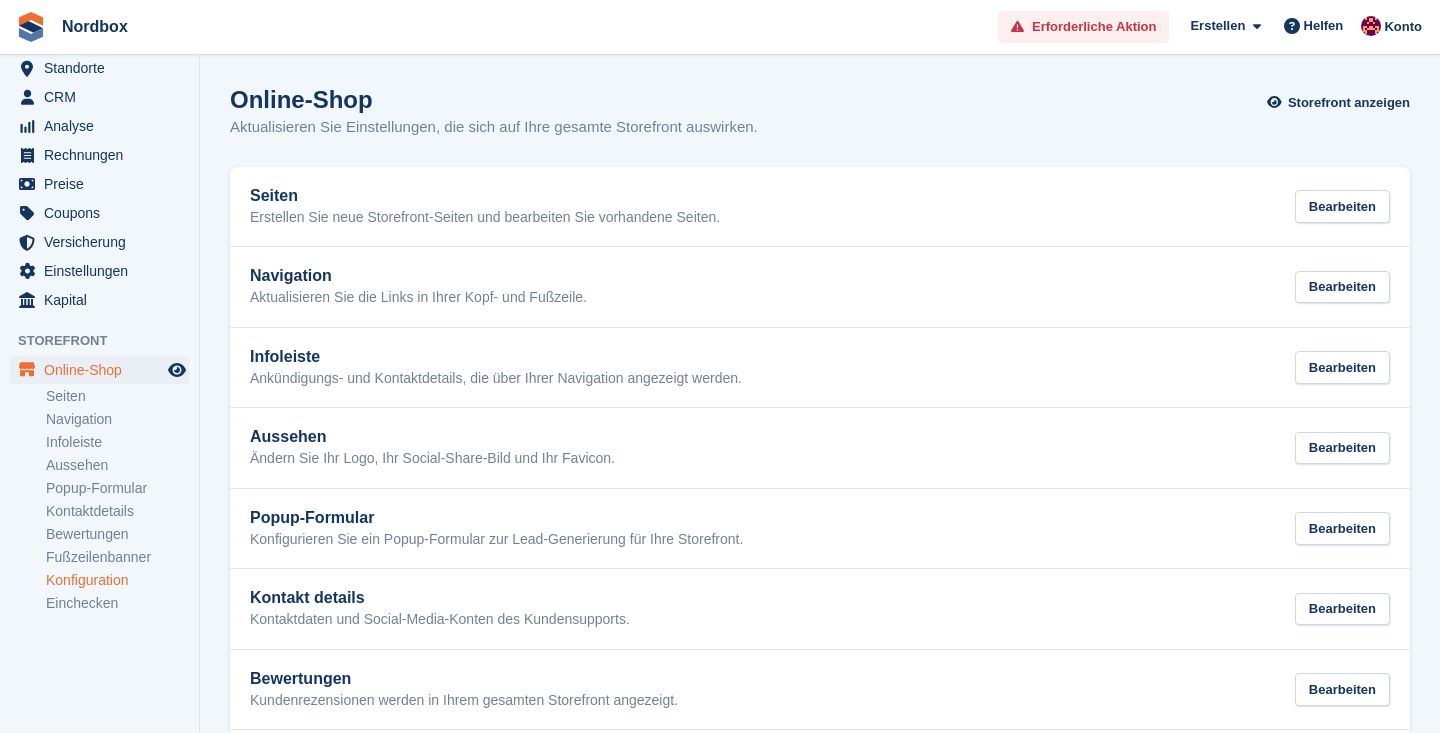 click on "Konfiguration" at bounding box center (117, 580) 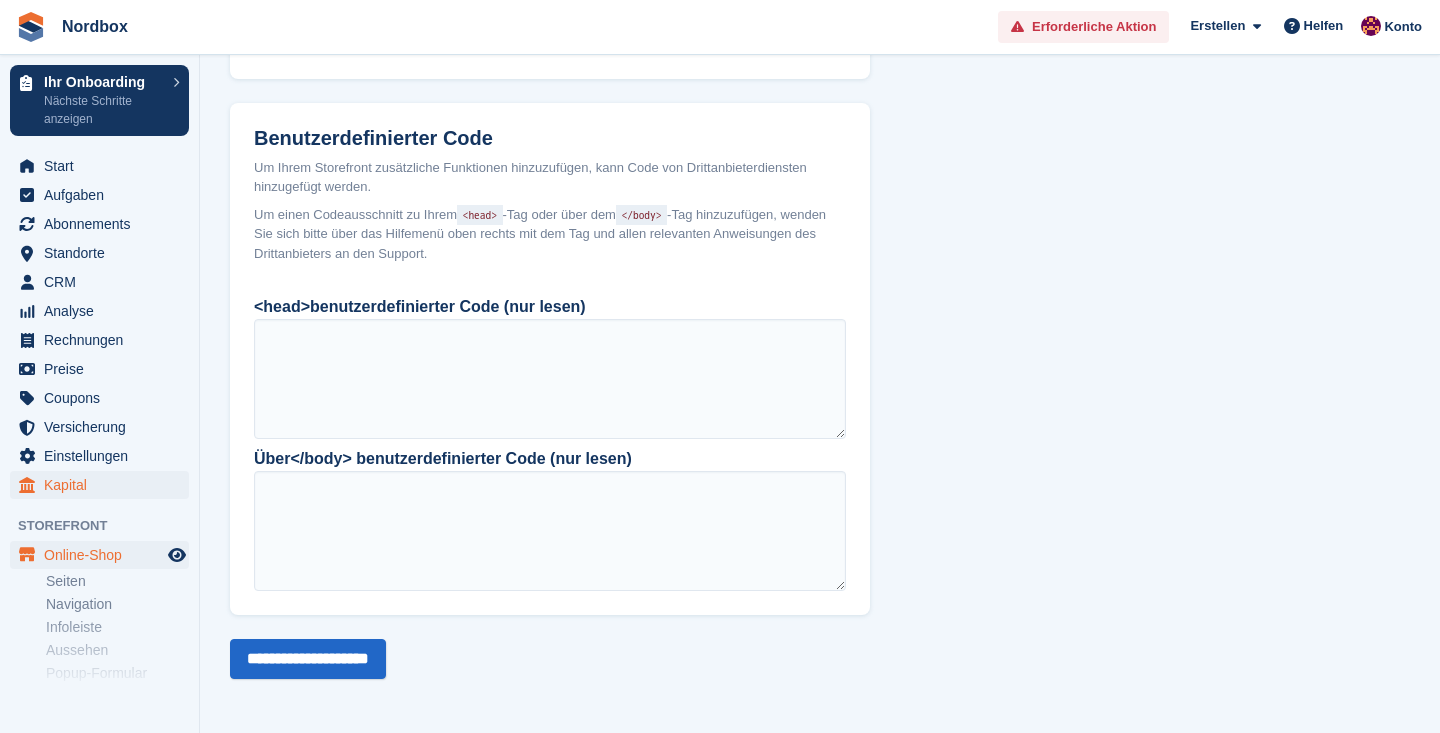 scroll, scrollTop: 1715, scrollLeft: 0, axis: vertical 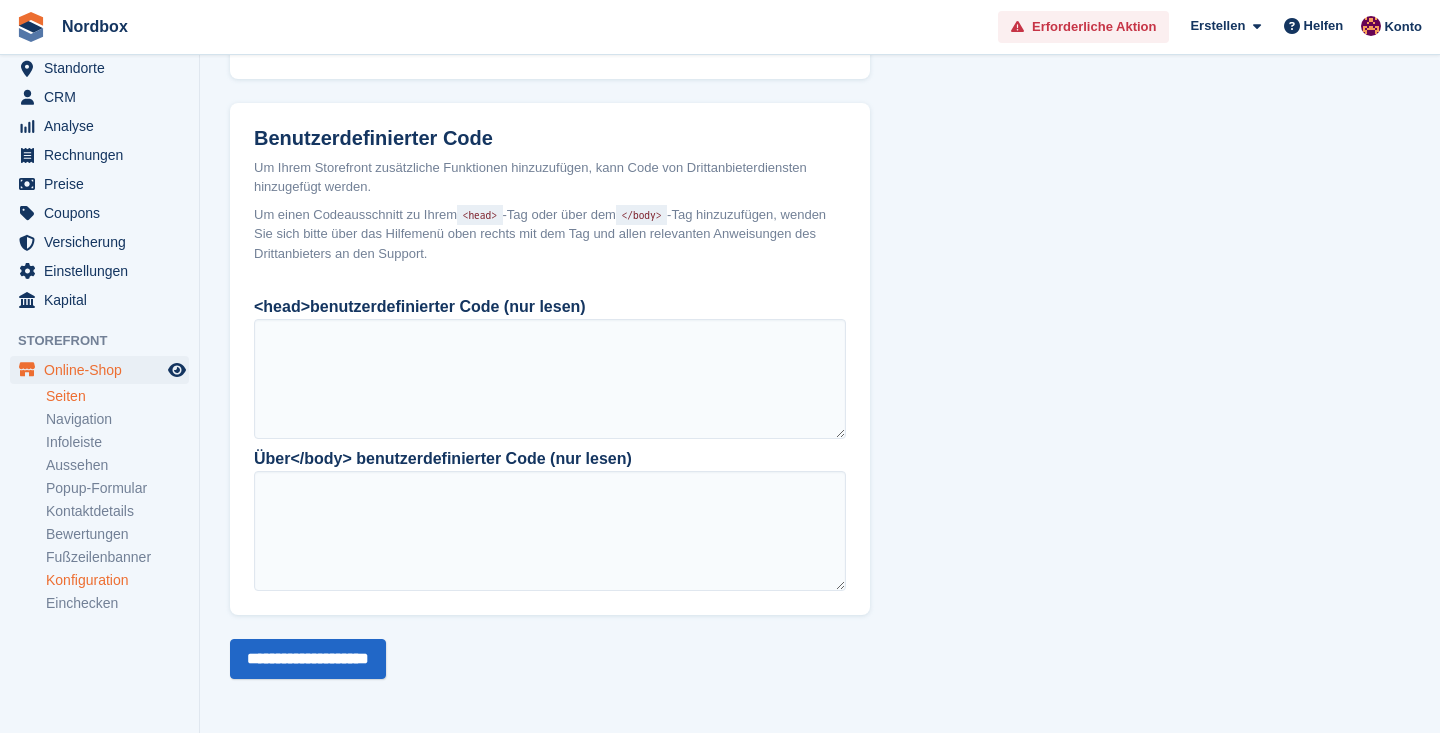 click on "Seiten" at bounding box center [117, 396] 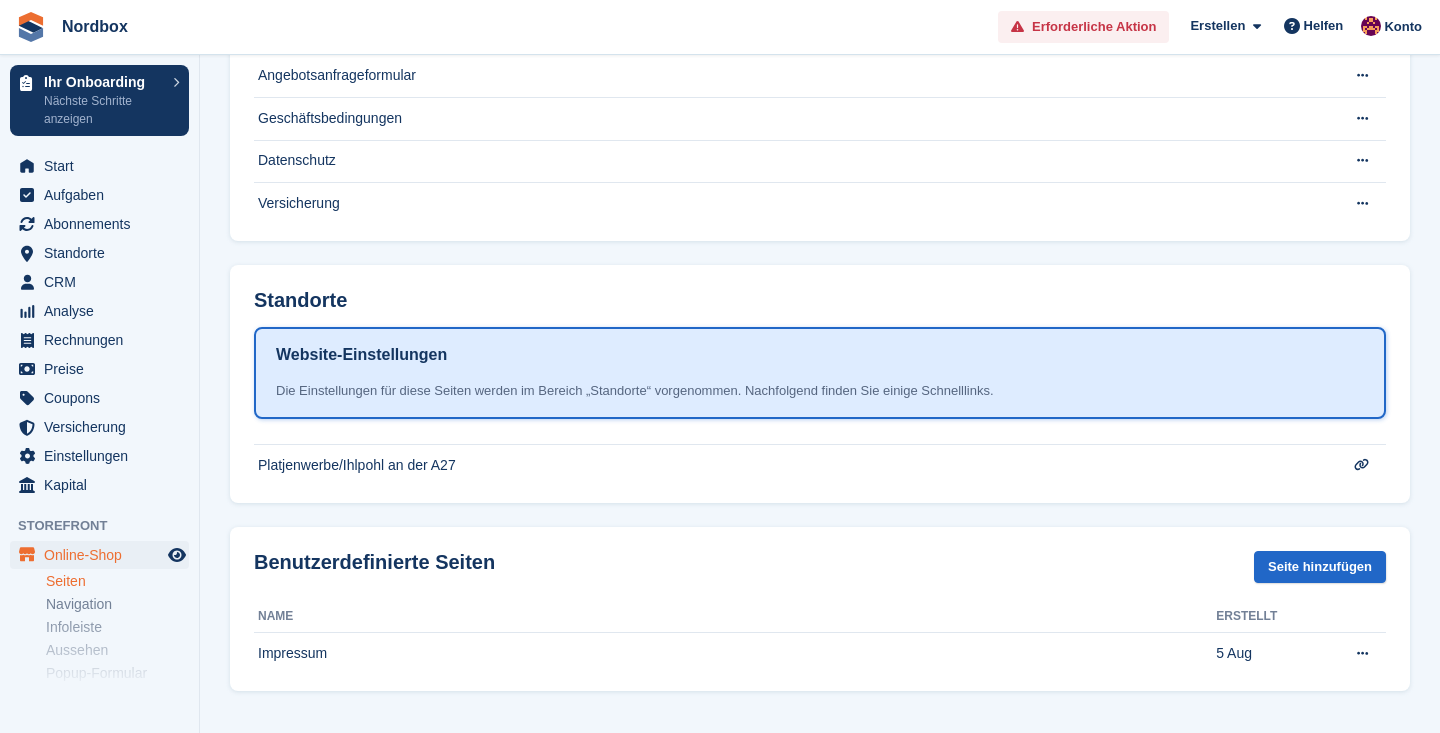 scroll, scrollTop: 0, scrollLeft: 0, axis: both 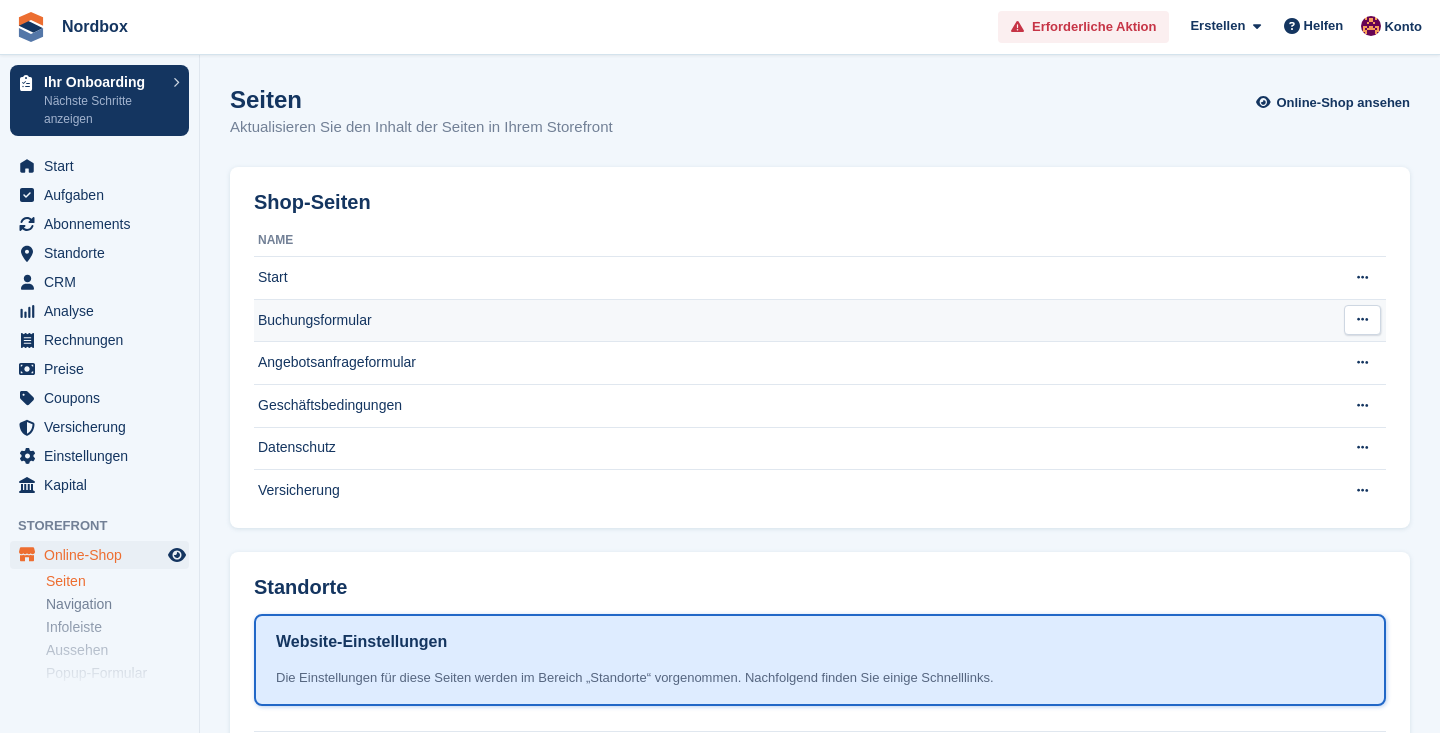 click at bounding box center (1362, 319) 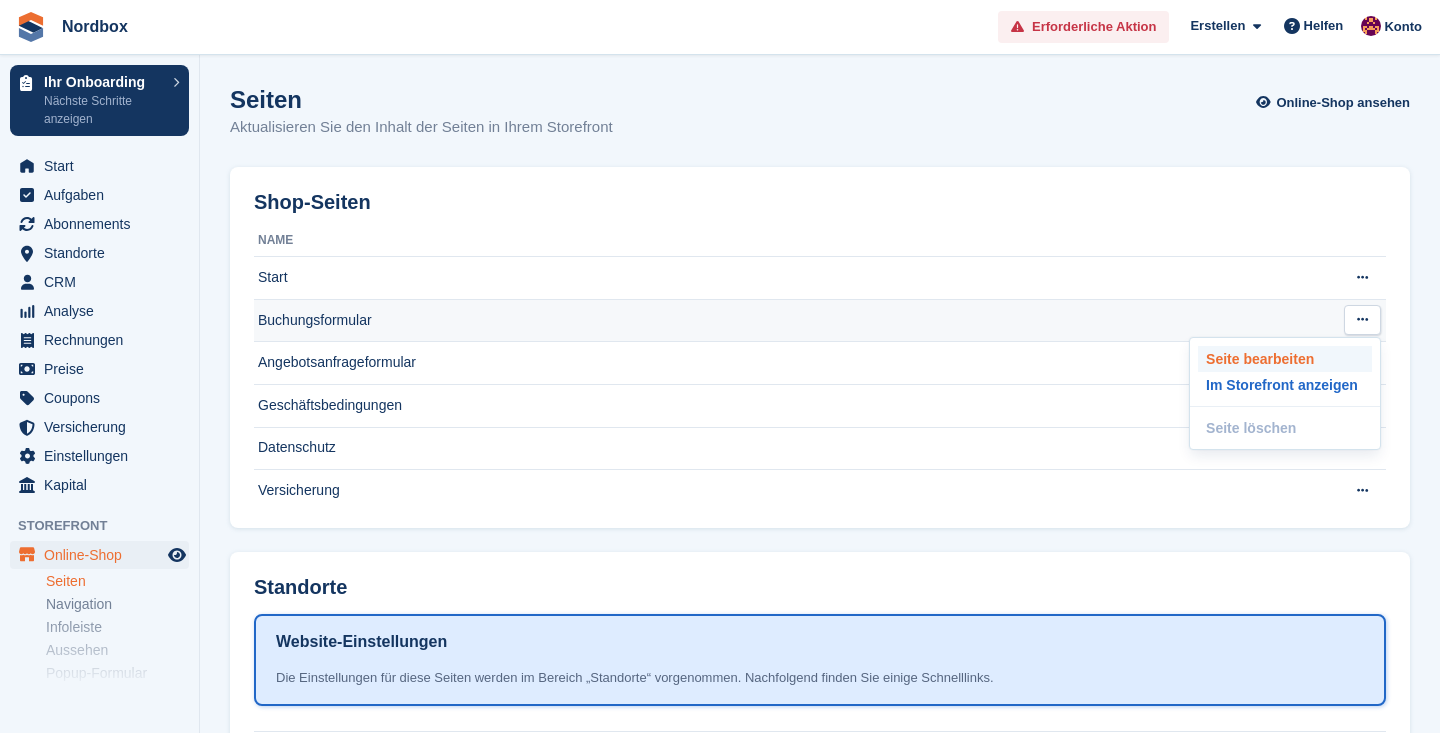 click on "Seite bearbeiten" at bounding box center (1285, 359) 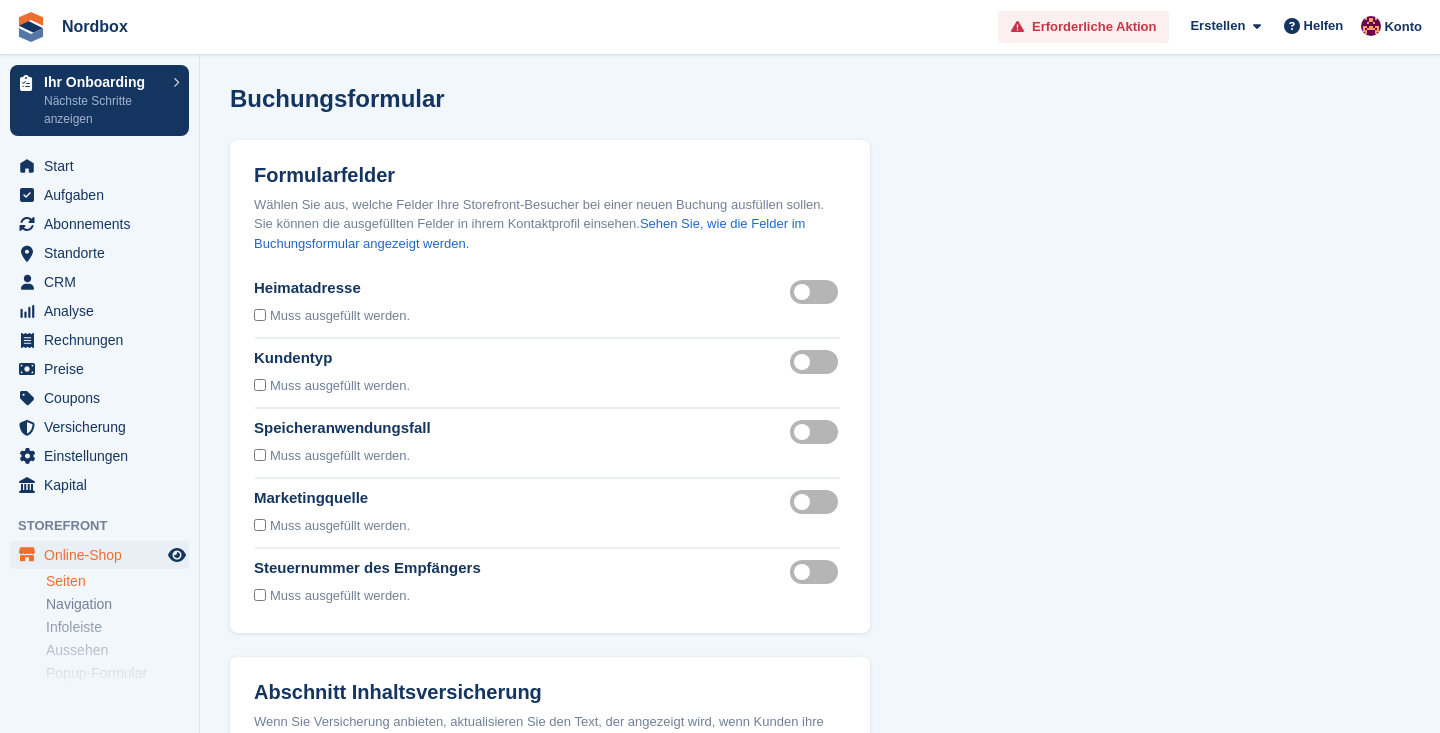 scroll, scrollTop: 1, scrollLeft: 0, axis: vertical 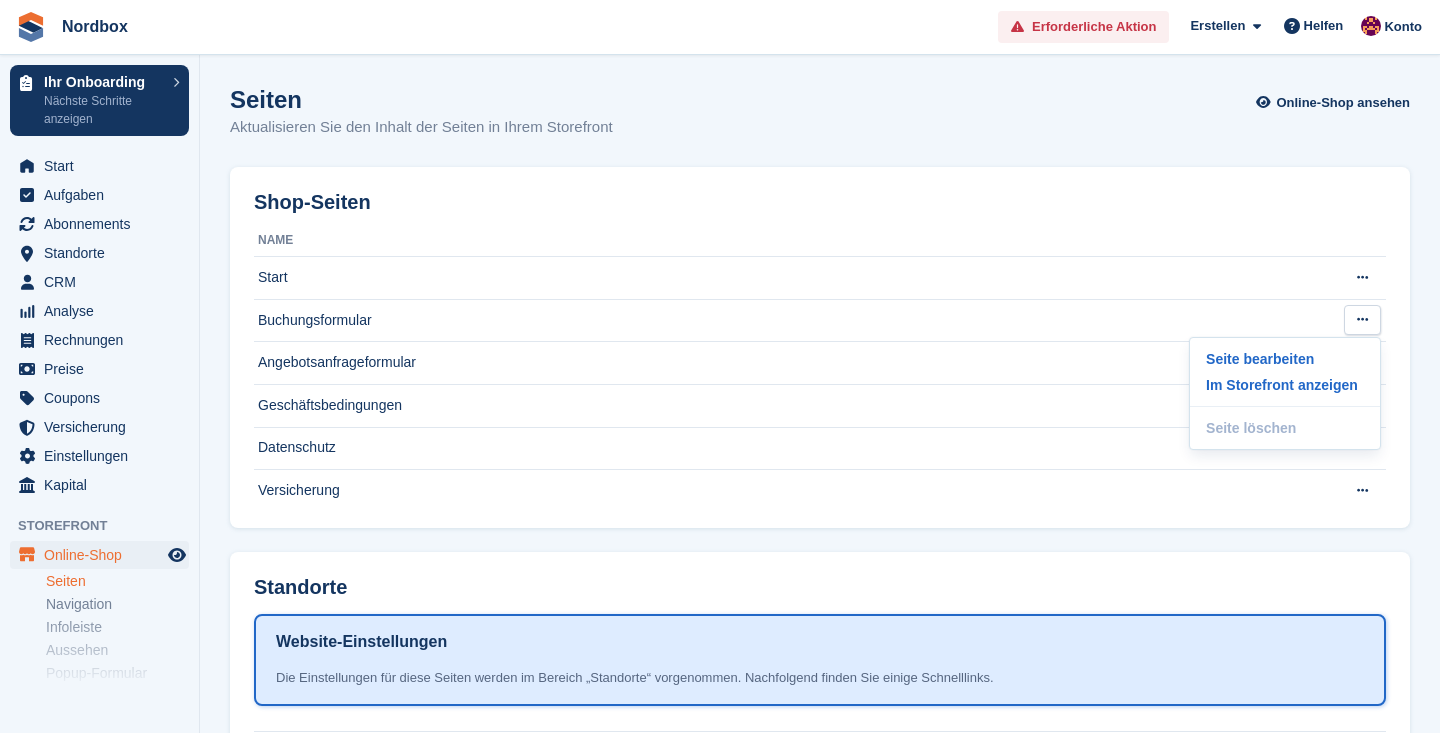 click on "Seiten
Aktualisieren Sie den Inhalt der Seiten in Ihrem Storefront
Online-Shop ansehen" at bounding box center [820, 124] 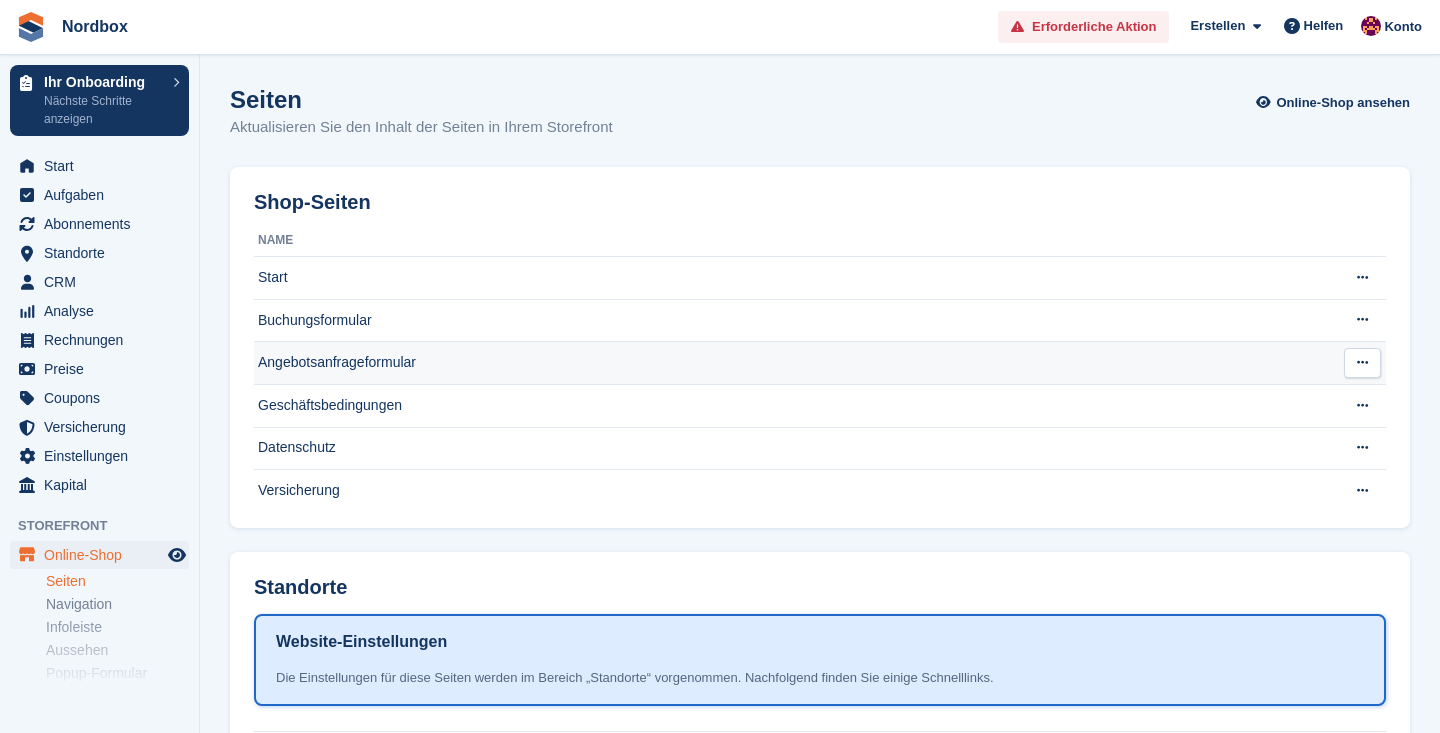 click at bounding box center (1362, 362) 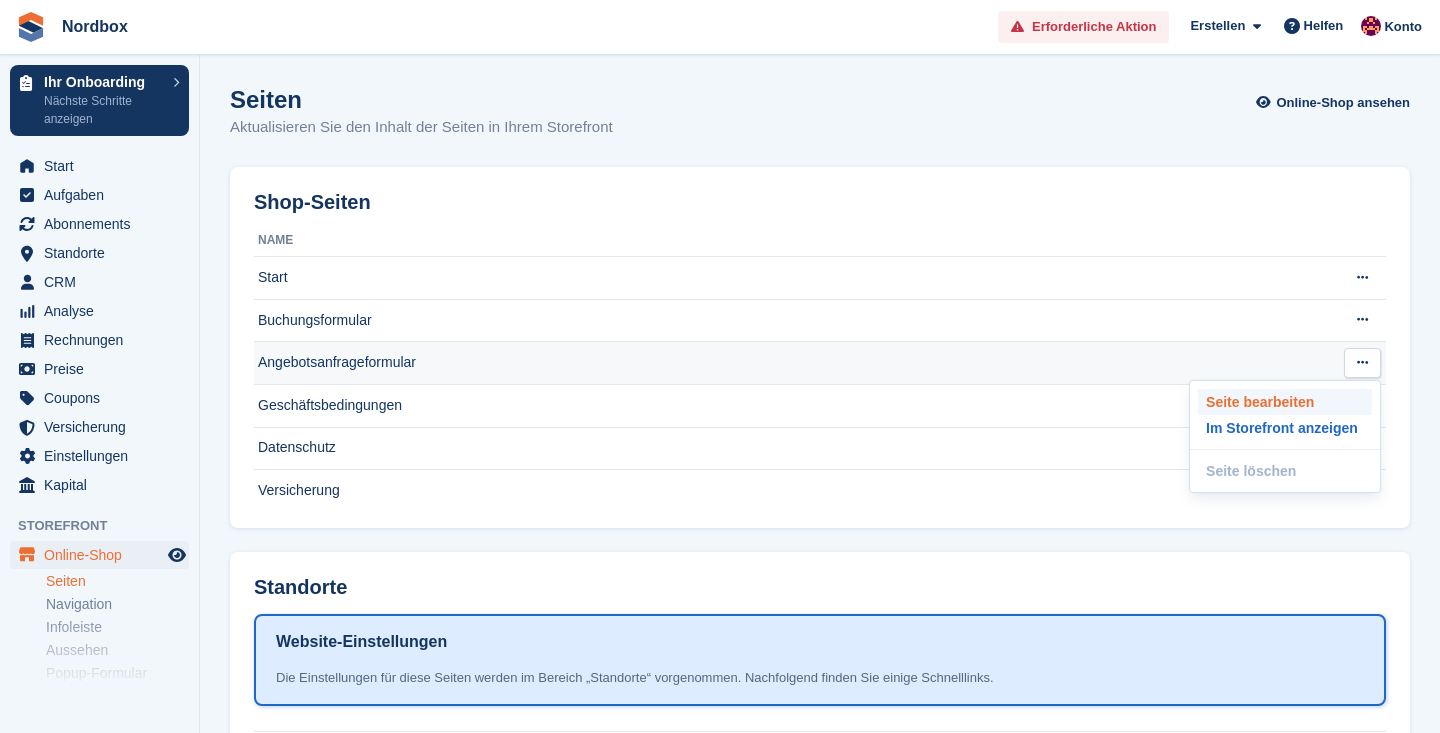 click on "Seite bearbeiten" at bounding box center [1285, 402] 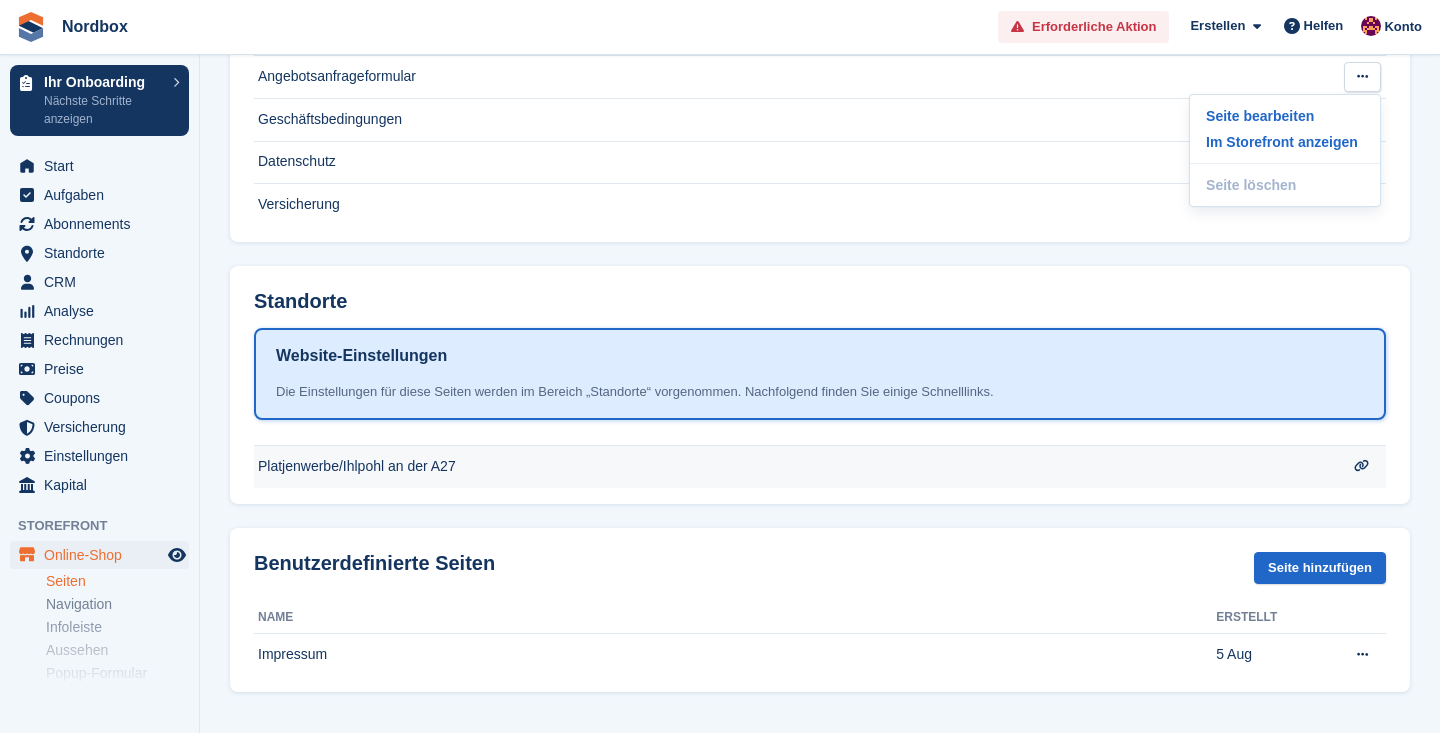 scroll, scrollTop: 285, scrollLeft: 0, axis: vertical 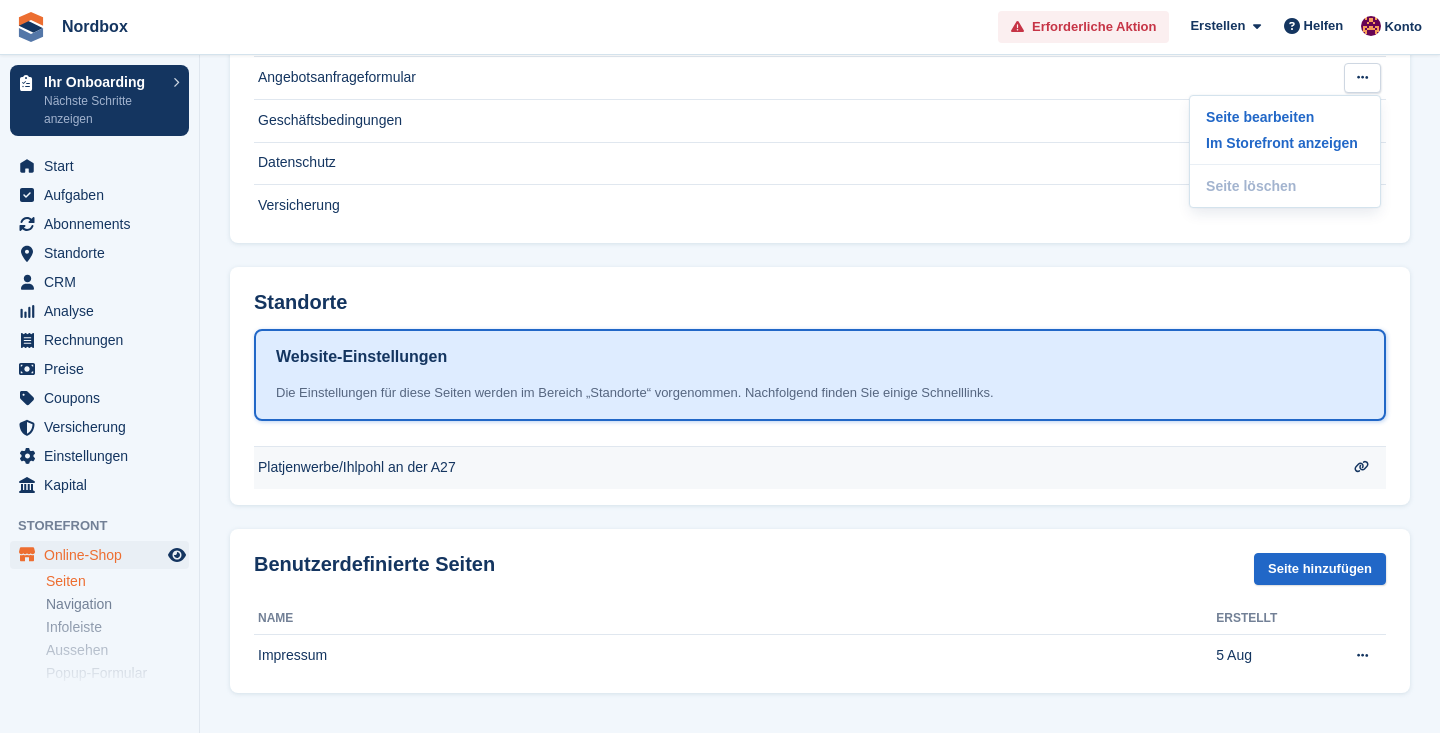 click on "Platjenwerbe/Ihlpohl an der A27" at bounding box center [791, -7] 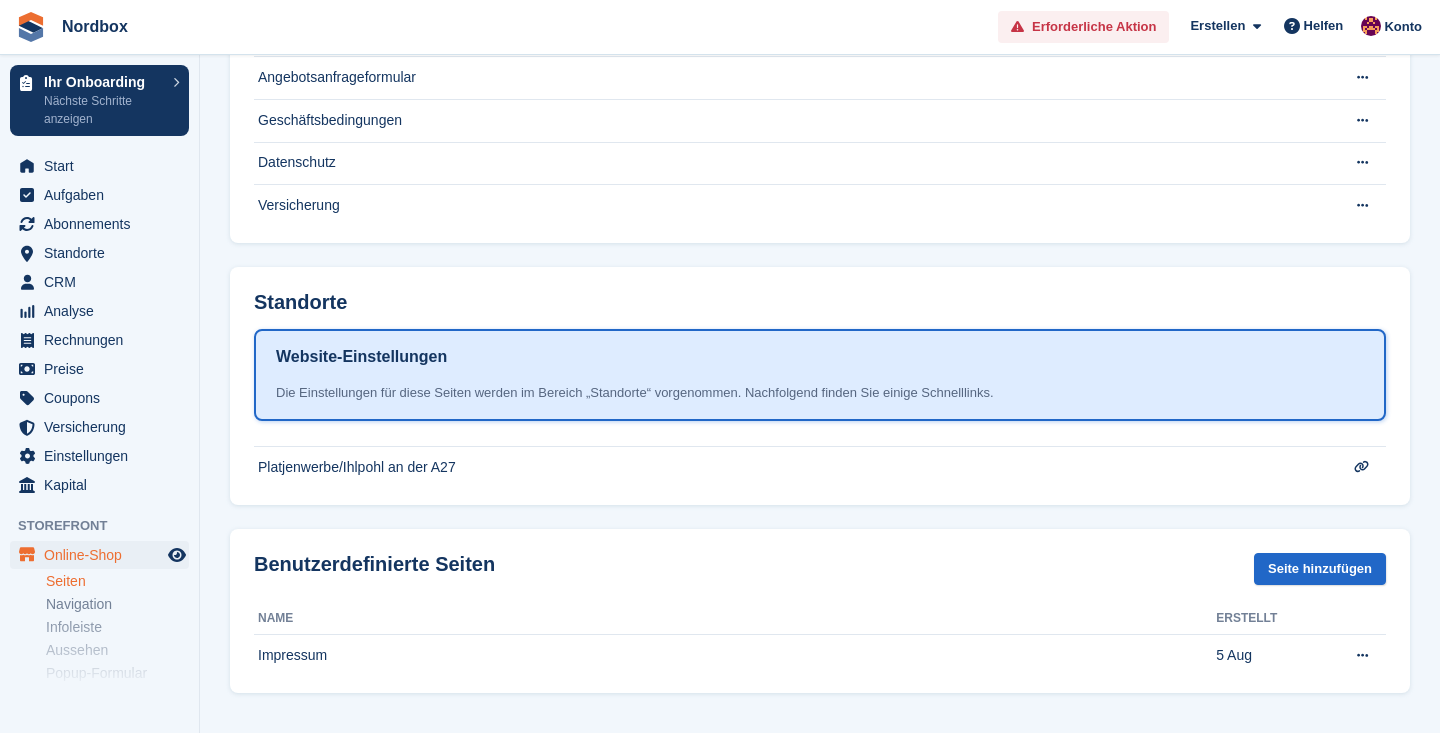 scroll, scrollTop: 284, scrollLeft: 0, axis: vertical 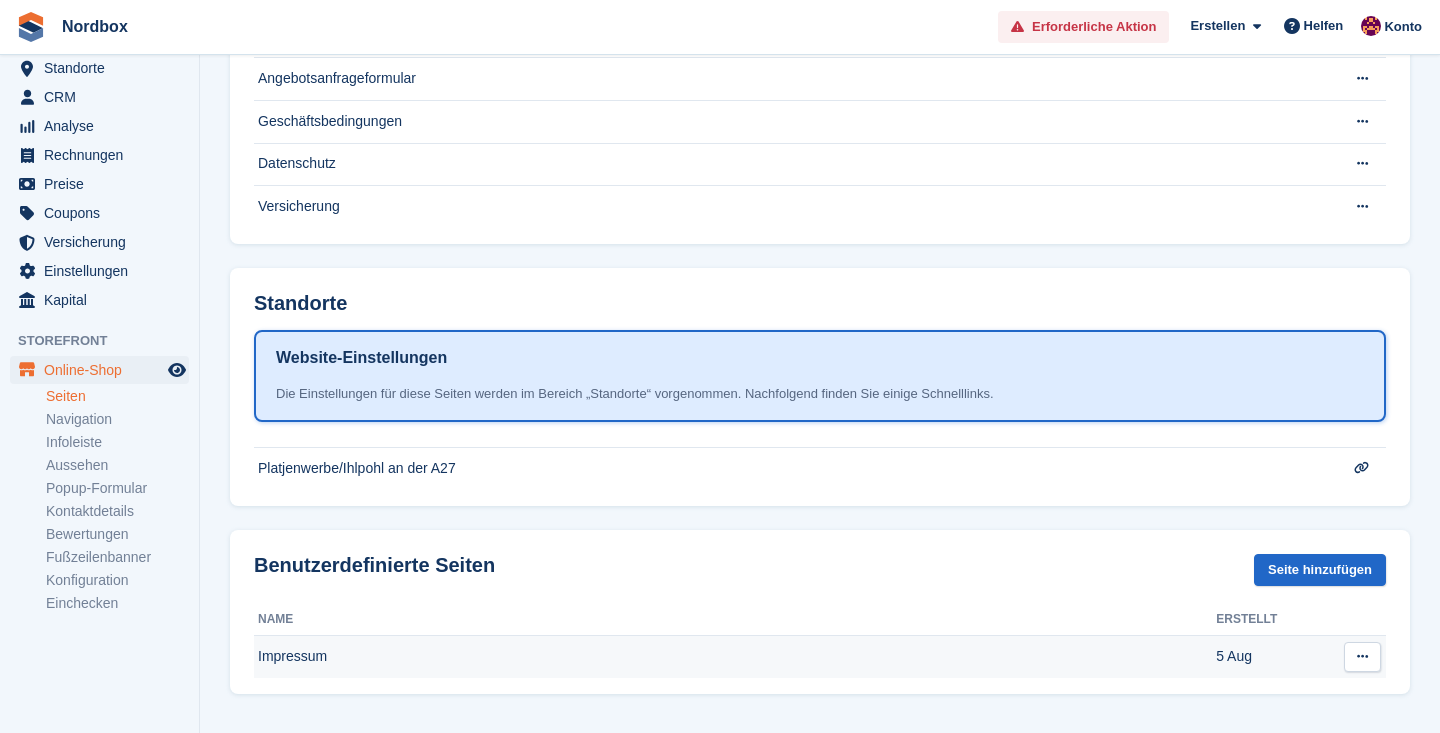 click at bounding box center (1362, 656) 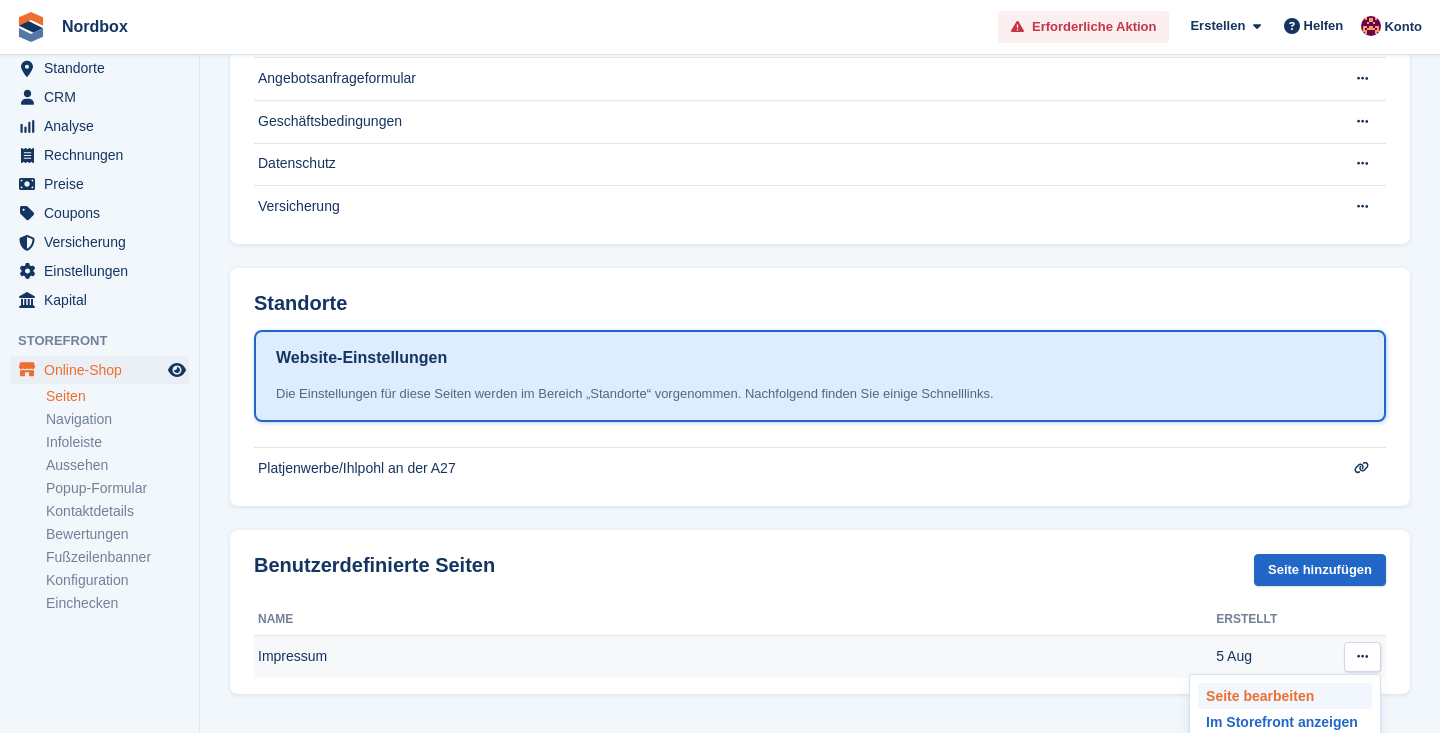 click on "Seite bearbeiten" at bounding box center (1285, 696) 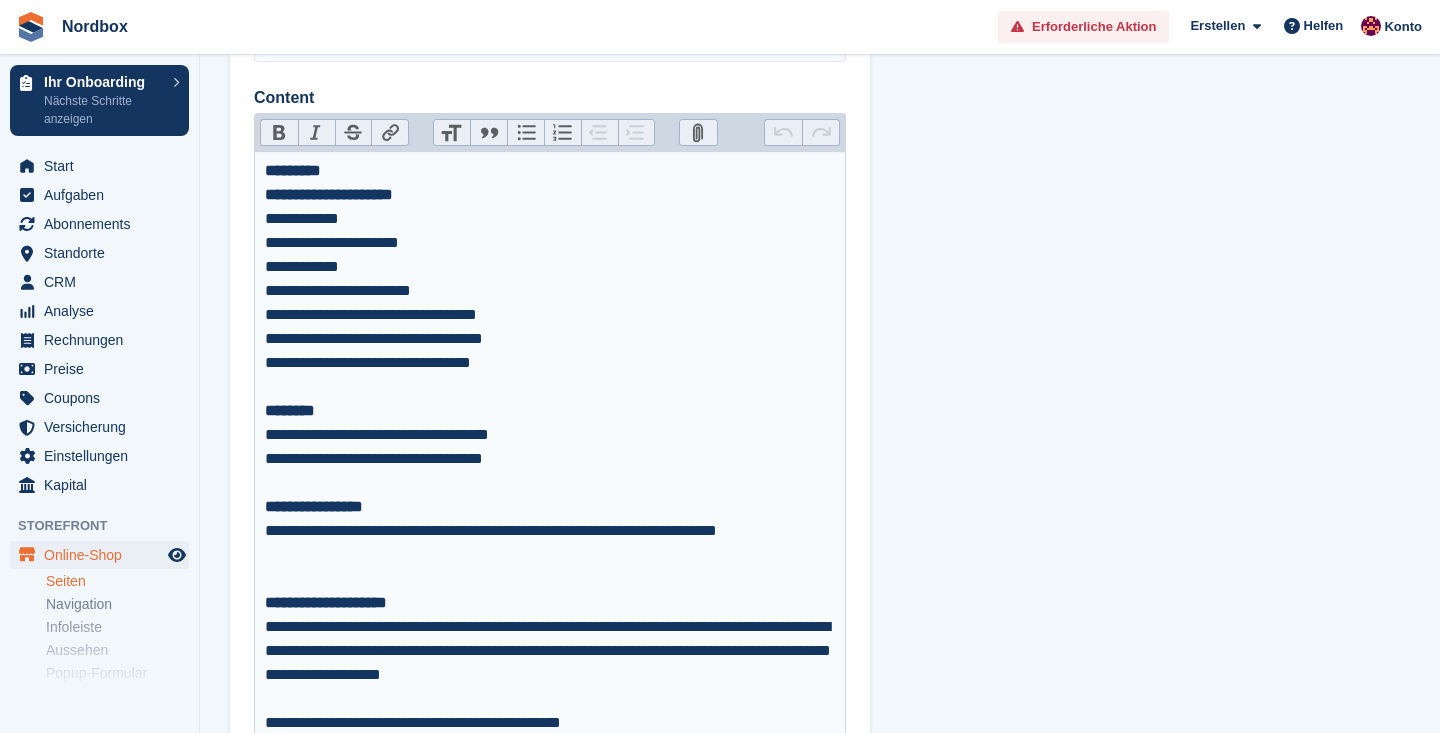scroll, scrollTop: 298, scrollLeft: 0, axis: vertical 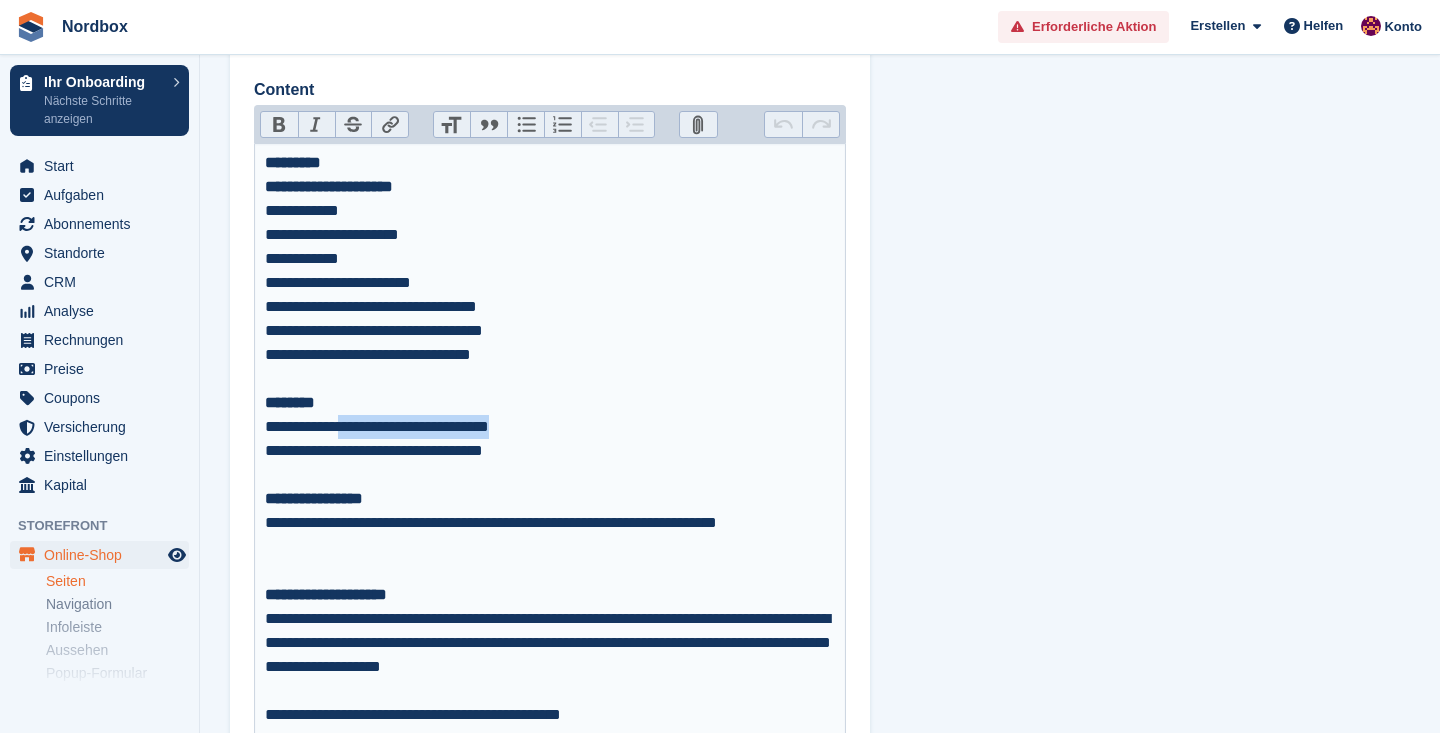 drag, startPoint x: 550, startPoint y: 427, endPoint x: 355, endPoint y: 425, distance: 195.01025 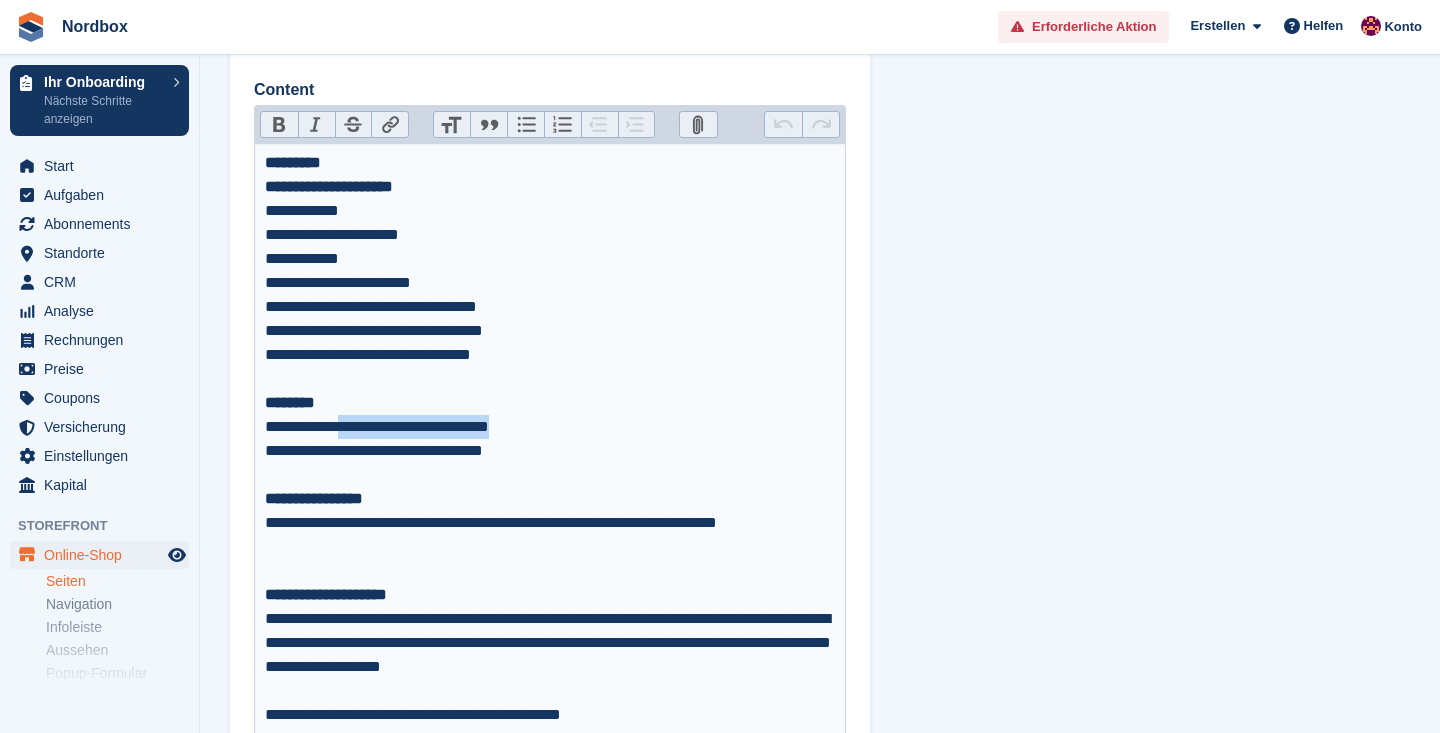 click on "**********" at bounding box center (550, 439) 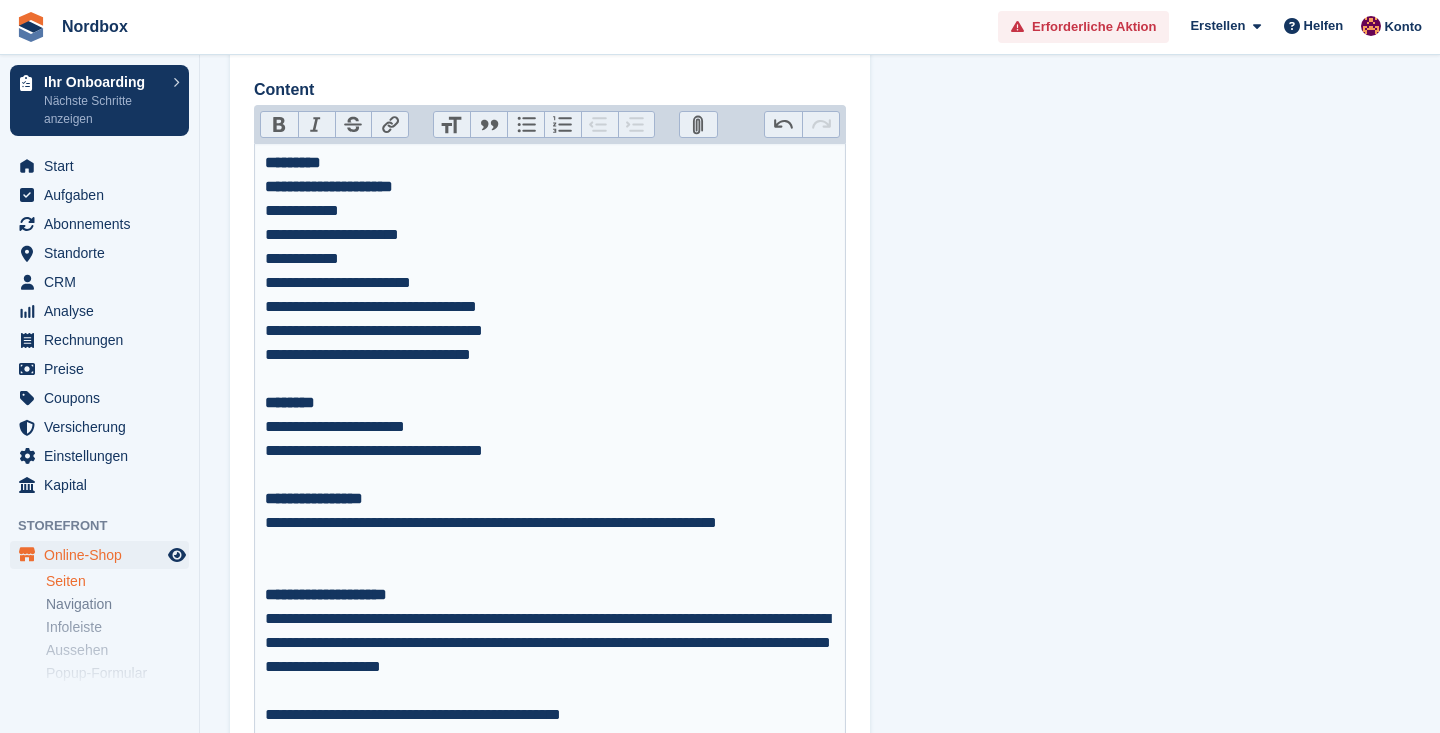 type on "**********" 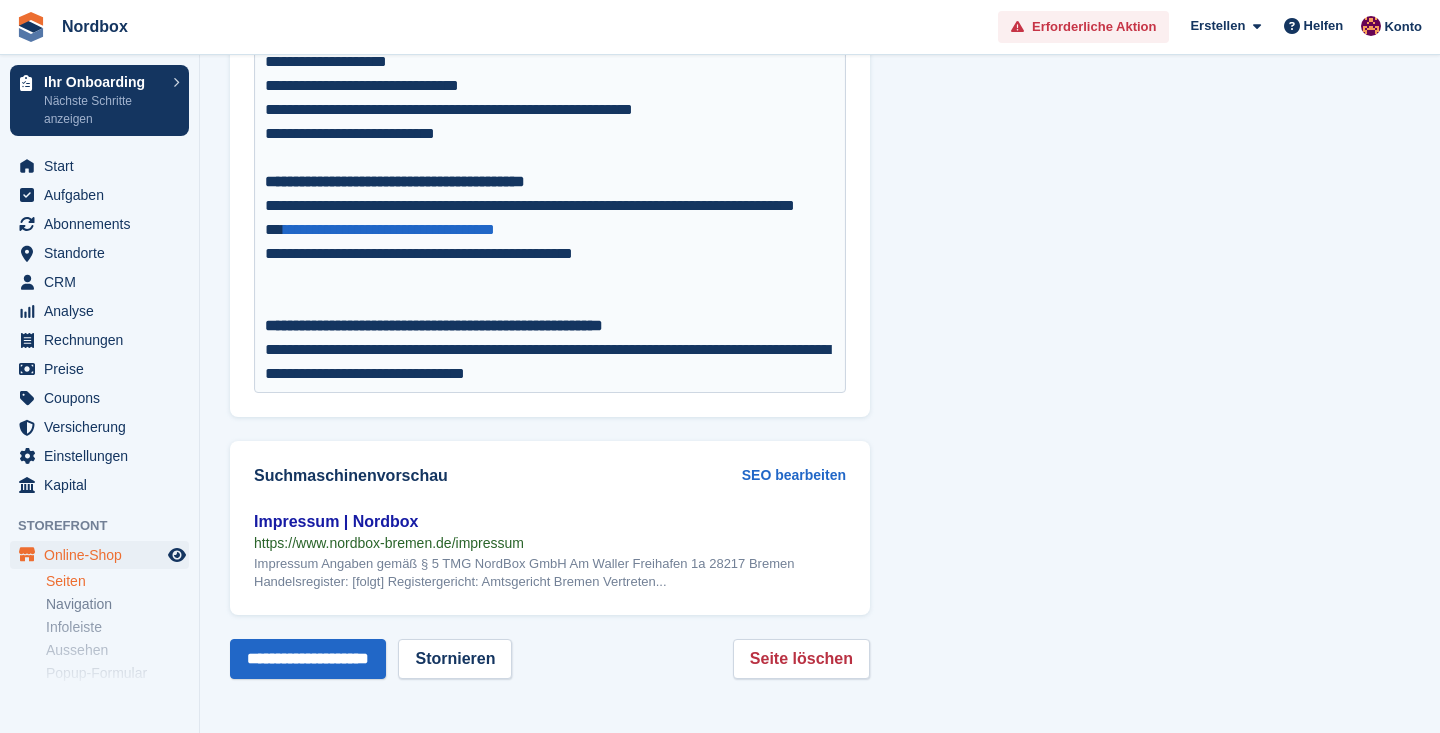 scroll, scrollTop: 1311, scrollLeft: 0, axis: vertical 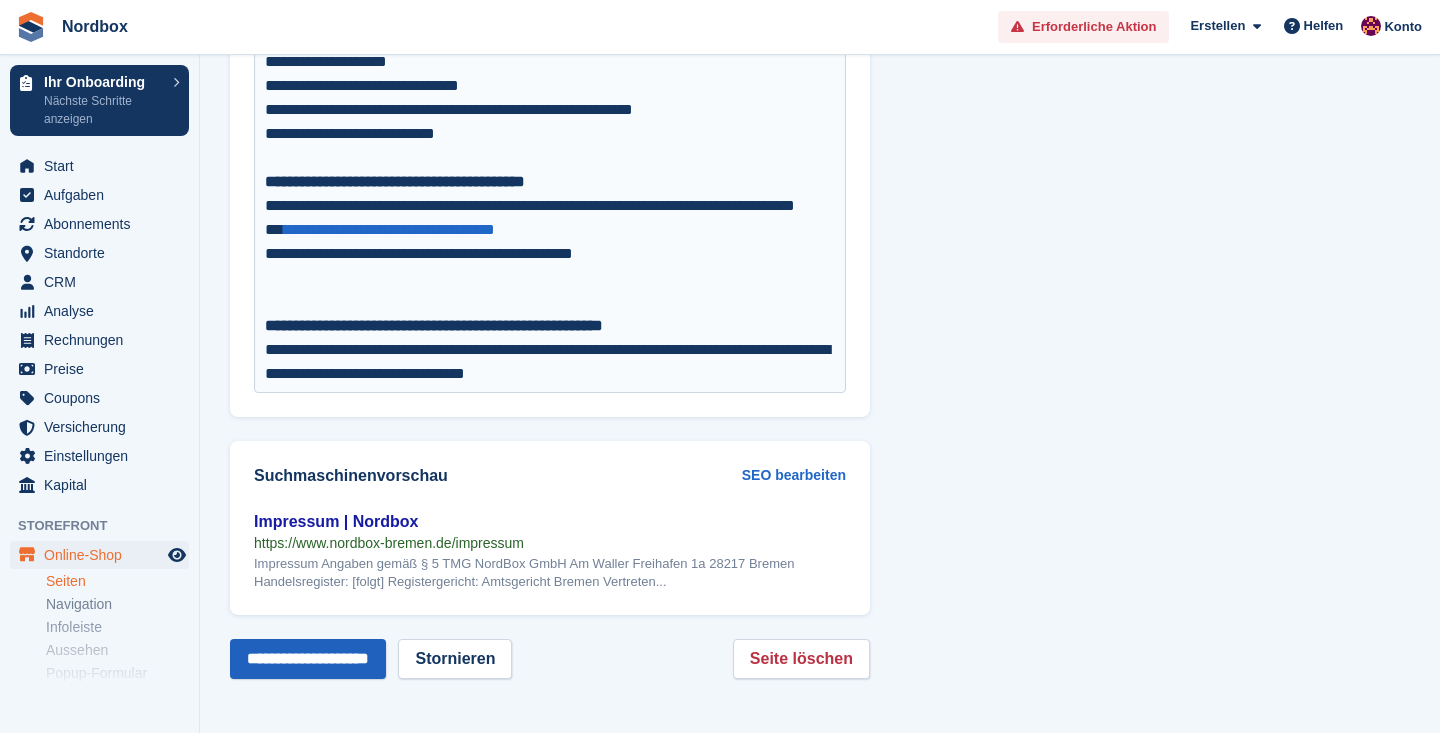 click on "**********" at bounding box center [308, 659] 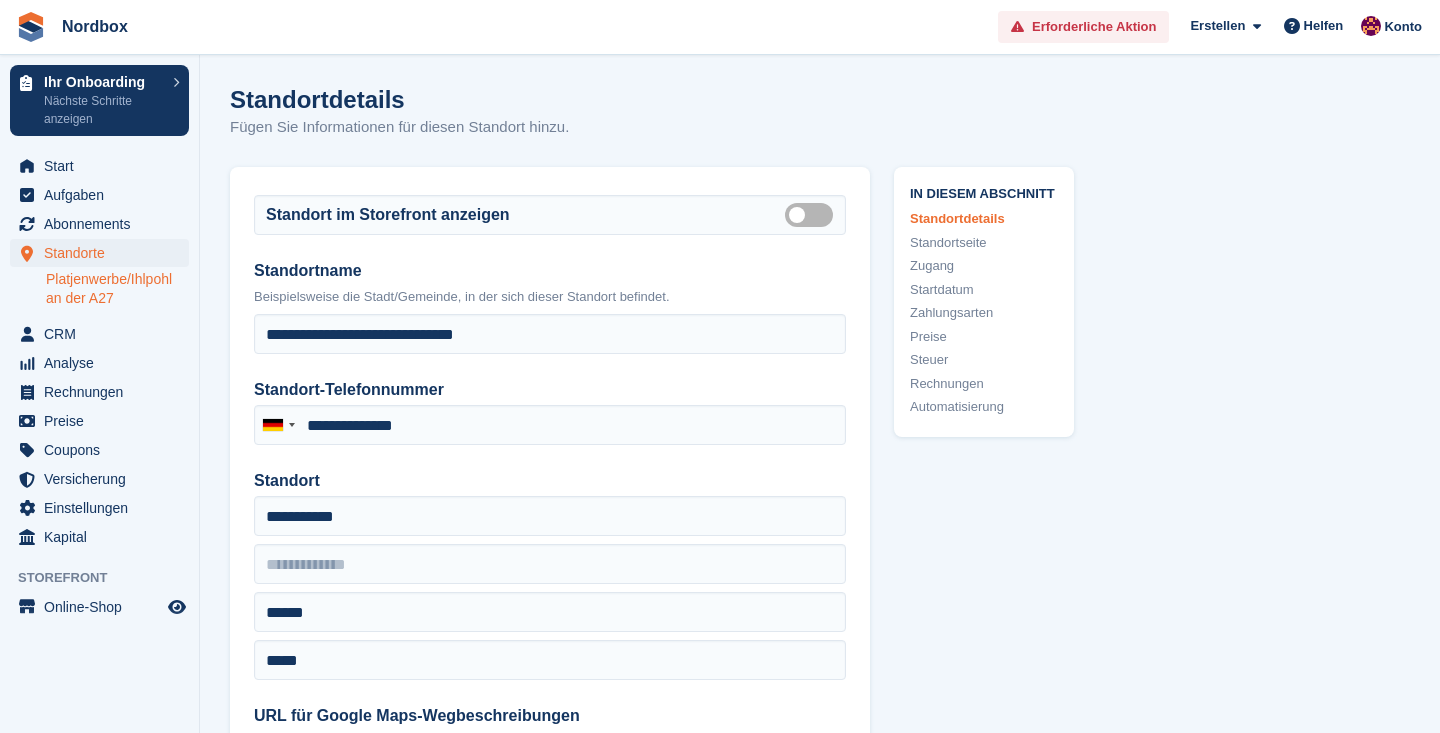 scroll, scrollTop: 0, scrollLeft: 0, axis: both 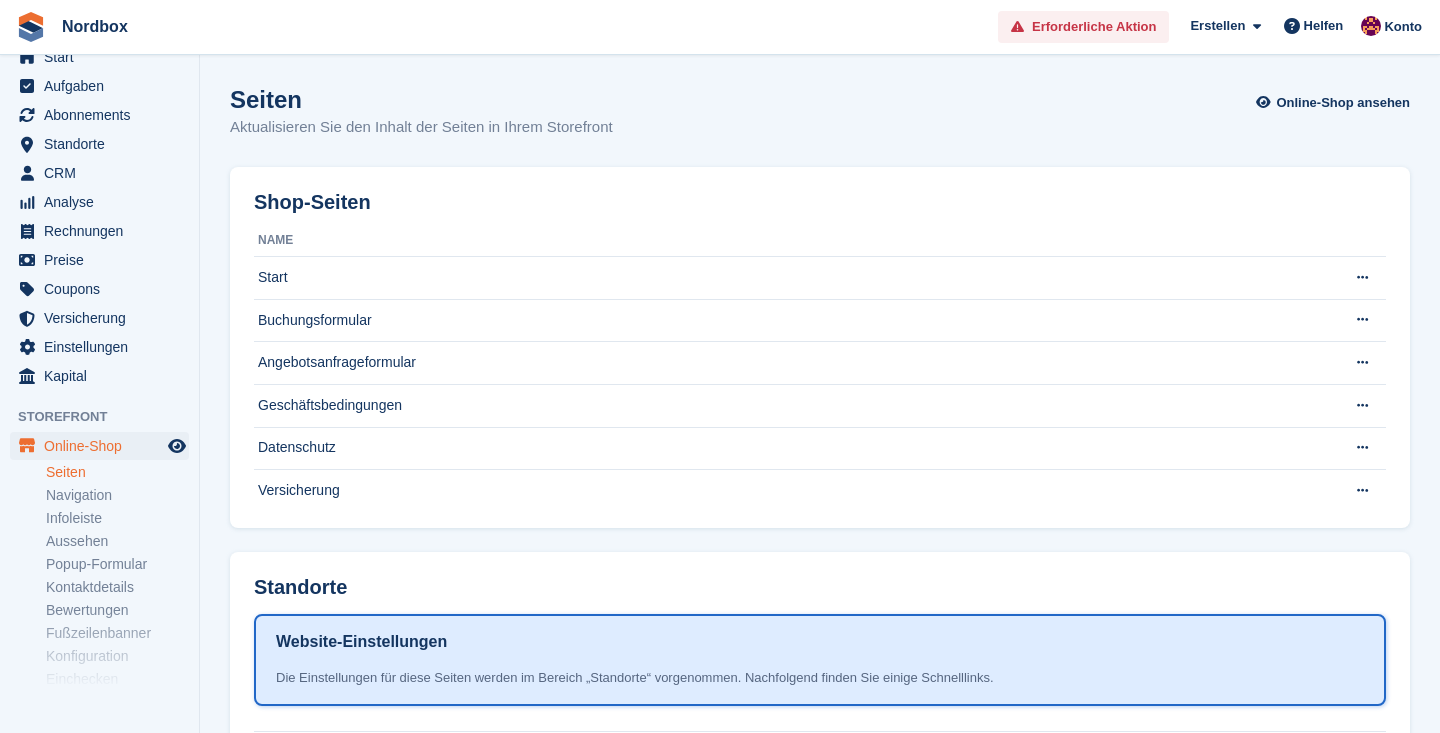 click on "Aussehen" at bounding box center (122, 541) 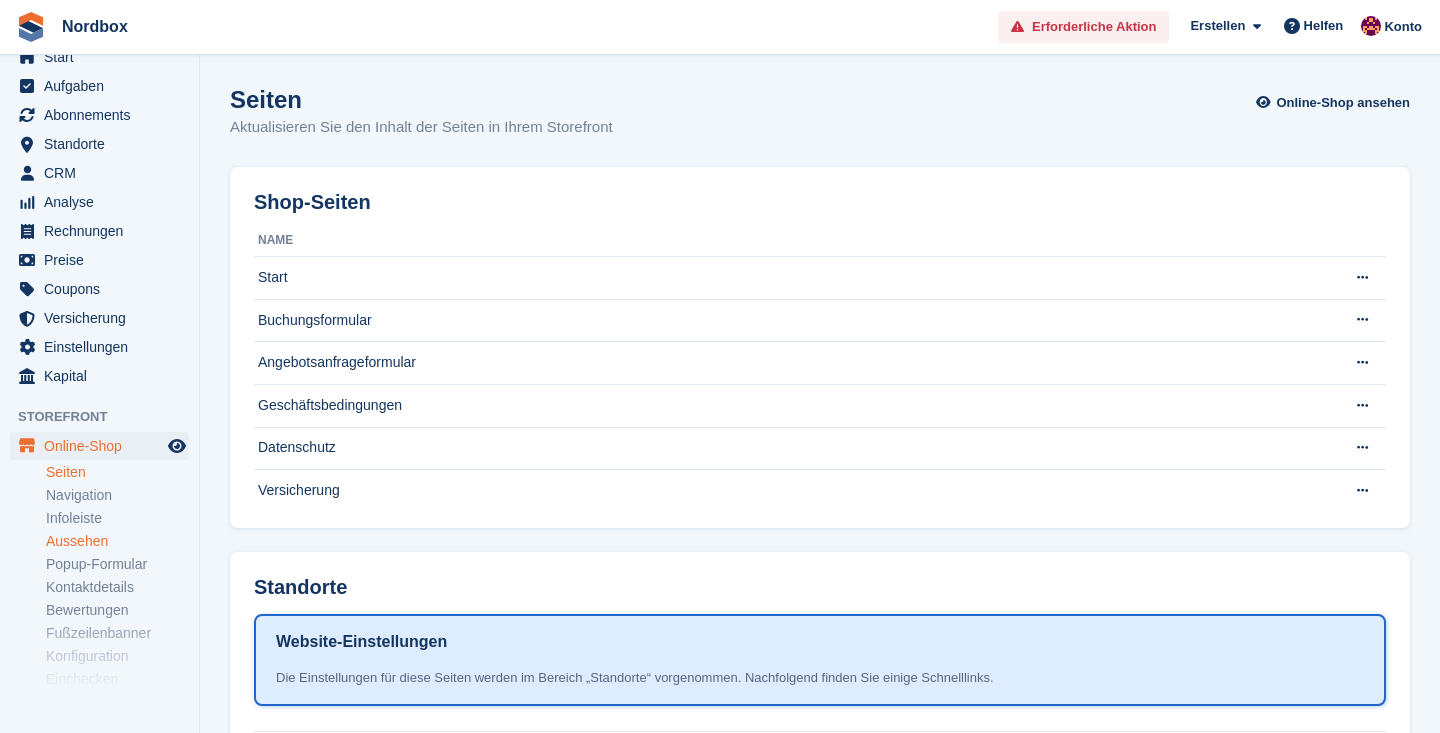 click on "Aussehen" at bounding box center (117, 541) 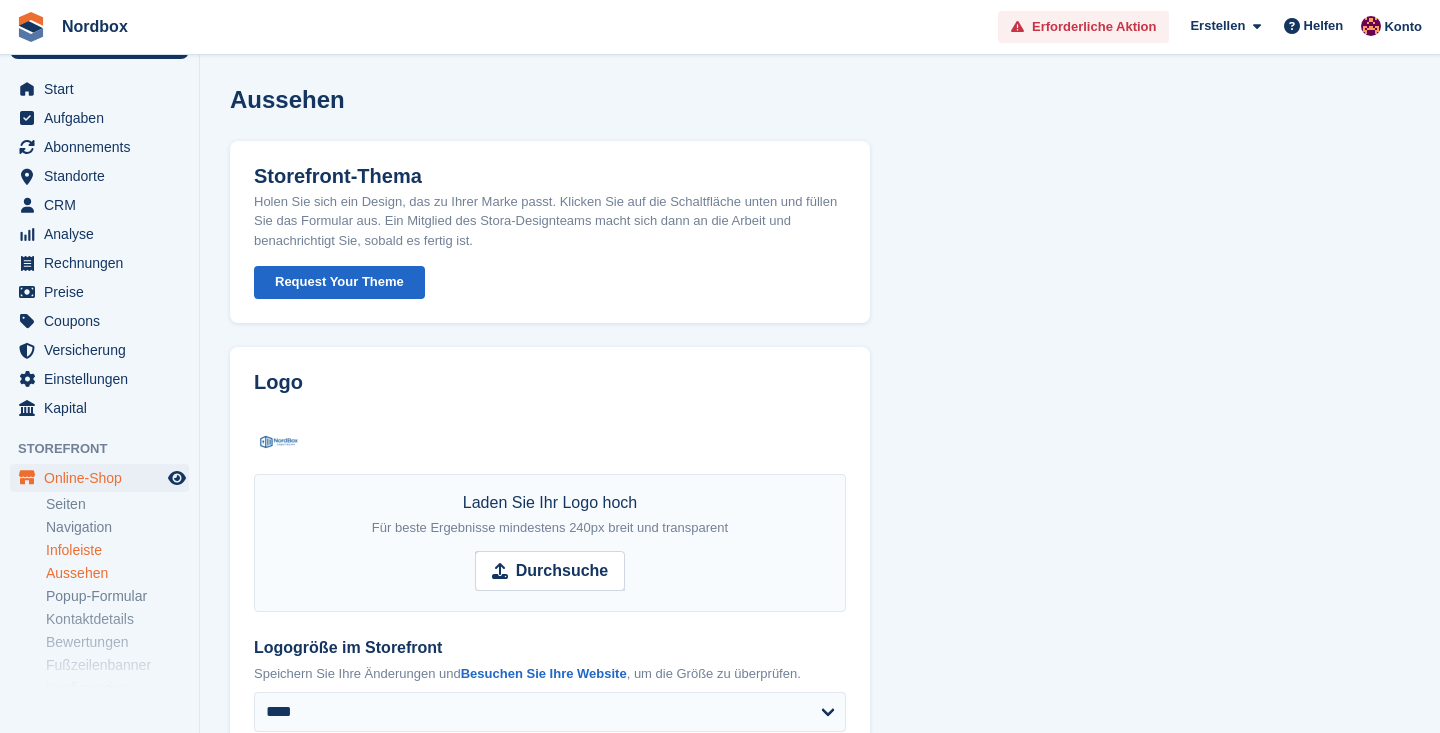 scroll, scrollTop: 79, scrollLeft: 0, axis: vertical 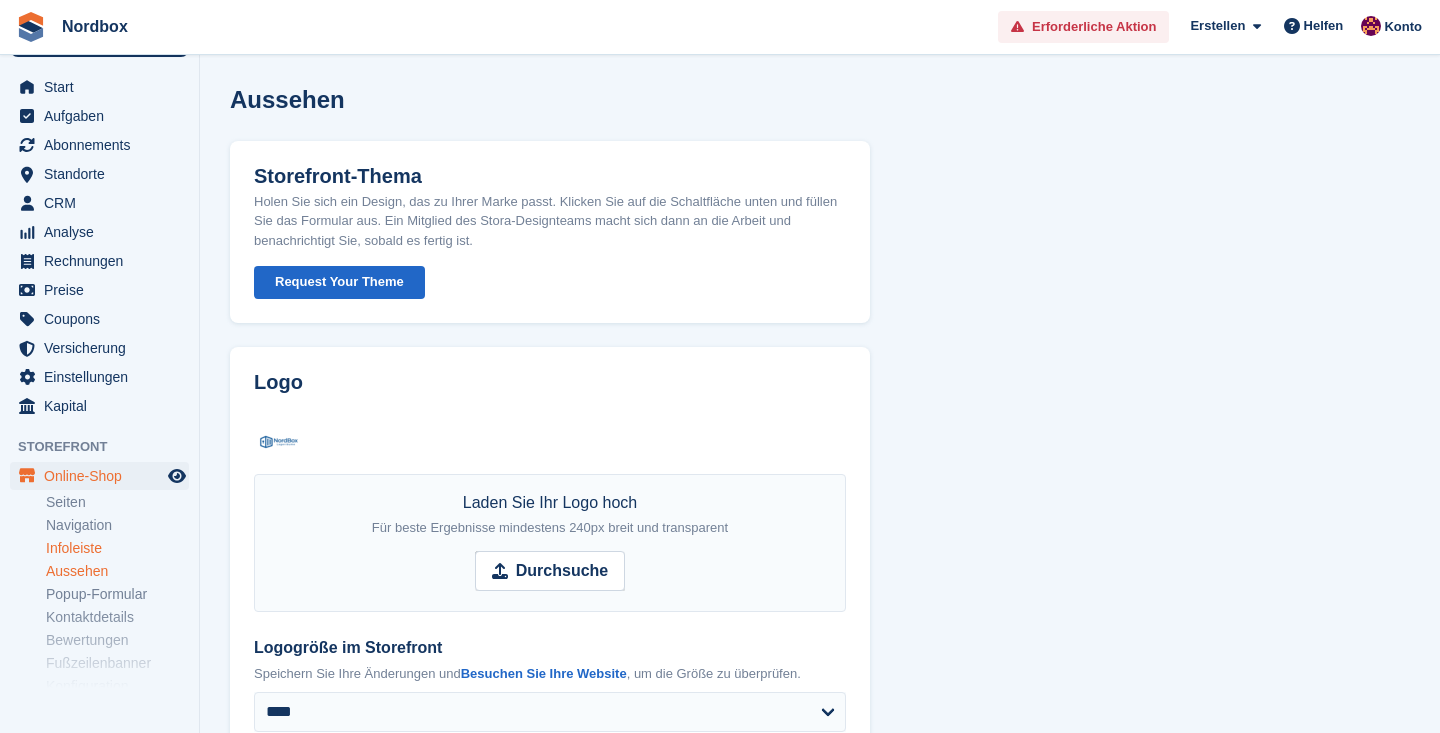 click on "Infoleiste" at bounding box center (117, 548) 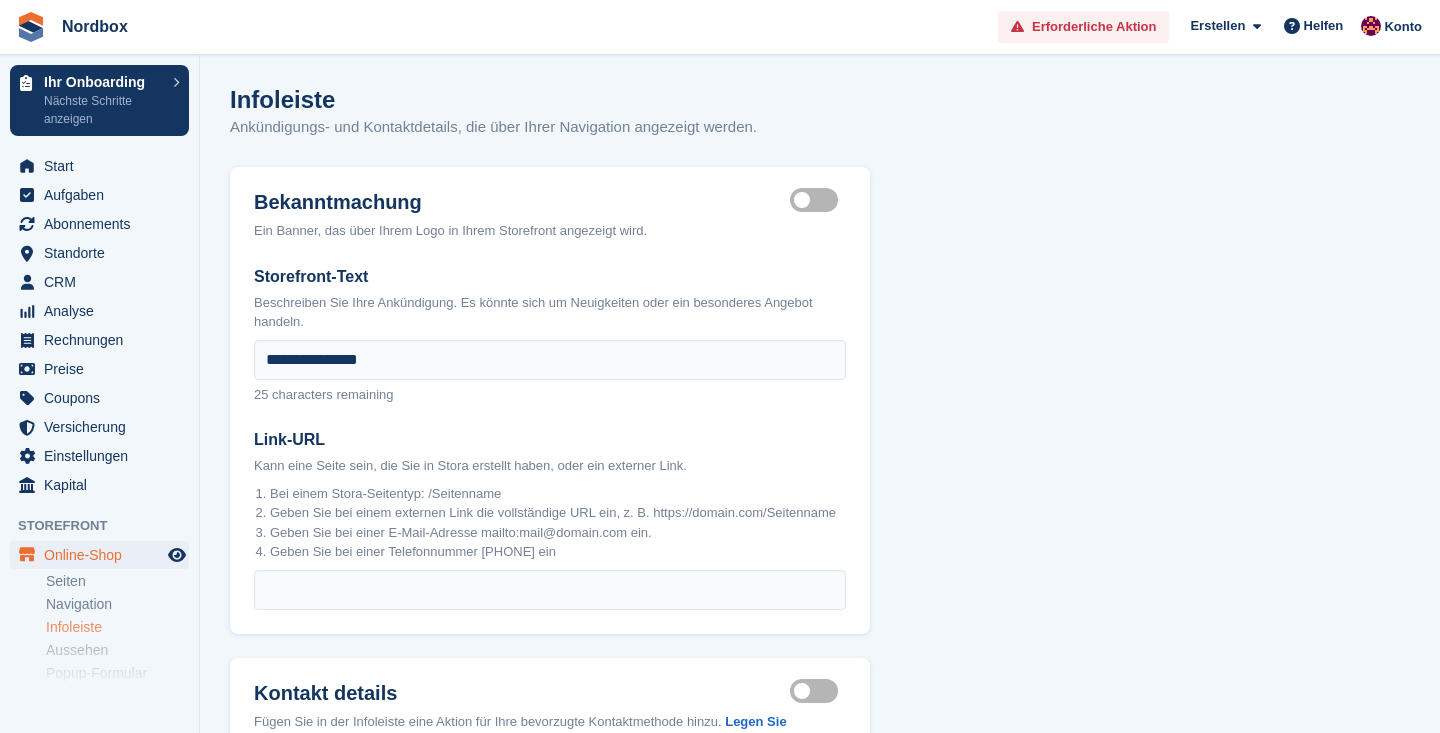 scroll, scrollTop: 0, scrollLeft: 0, axis: both 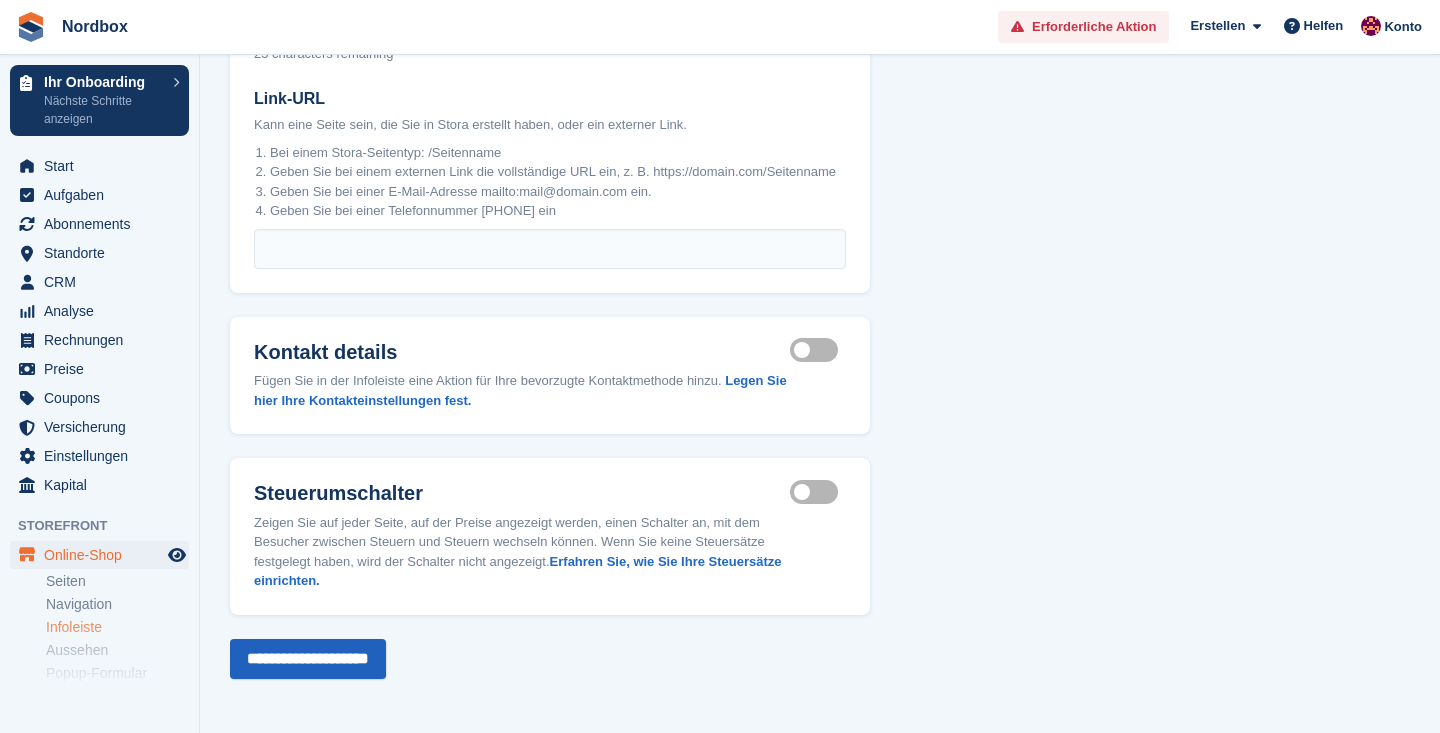 click on "**********" at bounding box center [308, 659] 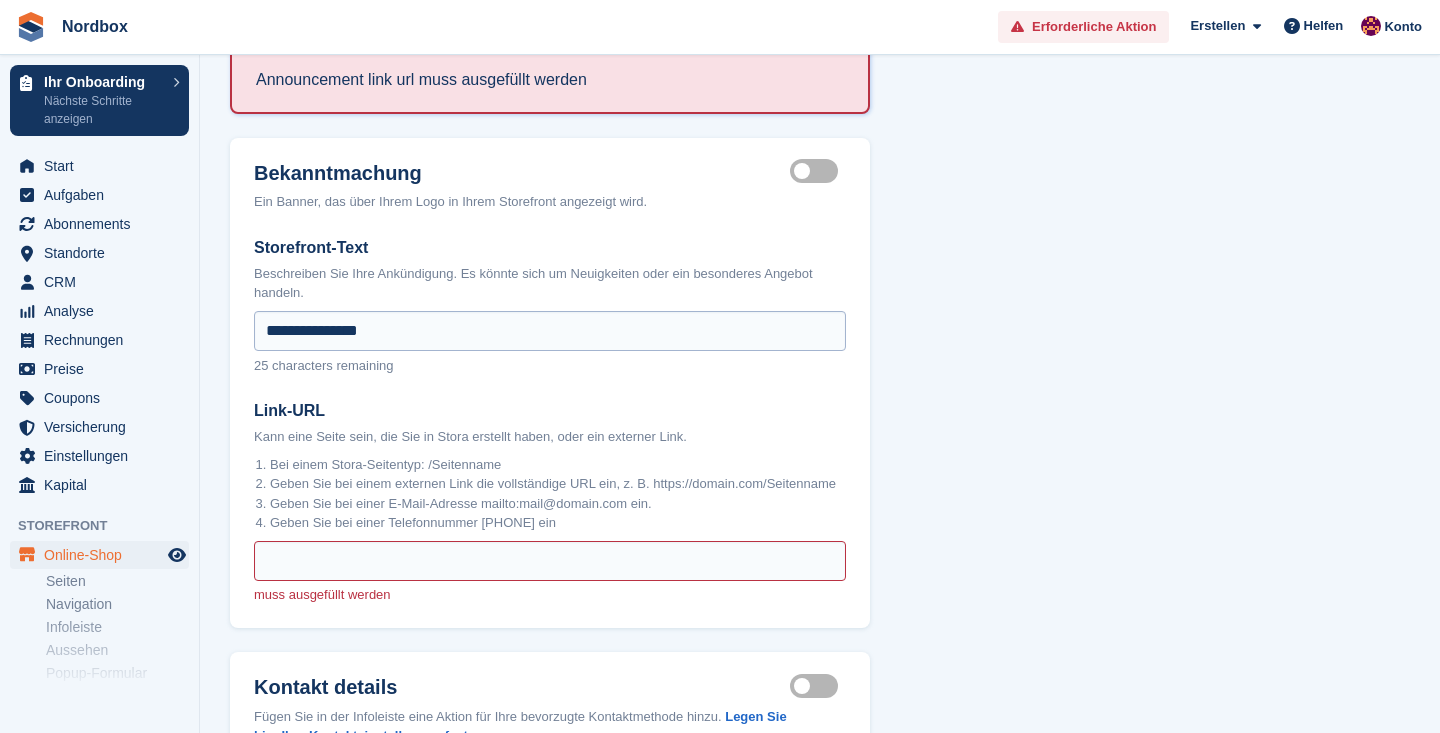 scroll, scrollTop: 159, scrollLeft: 0, axis: vertical 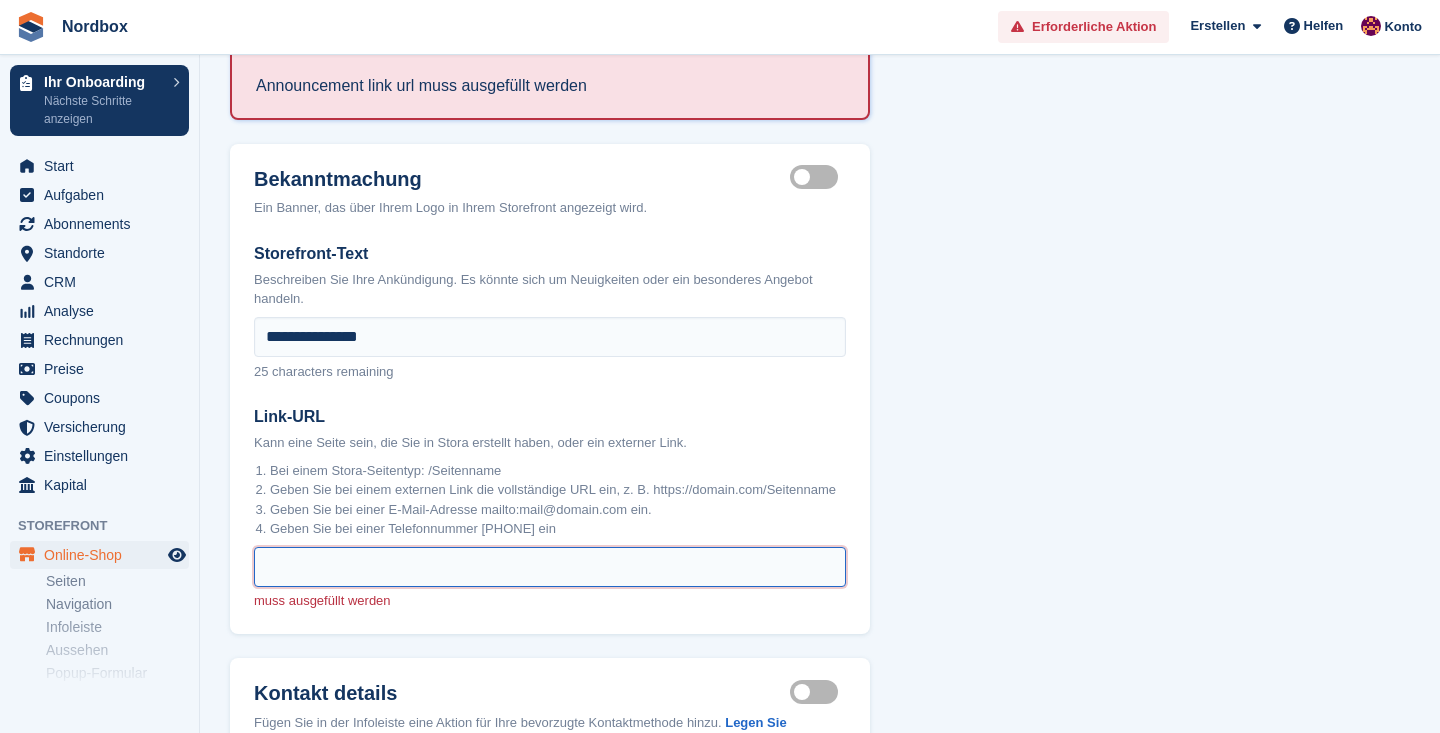 click on "Link-URL" at bounding box center [550, 567] 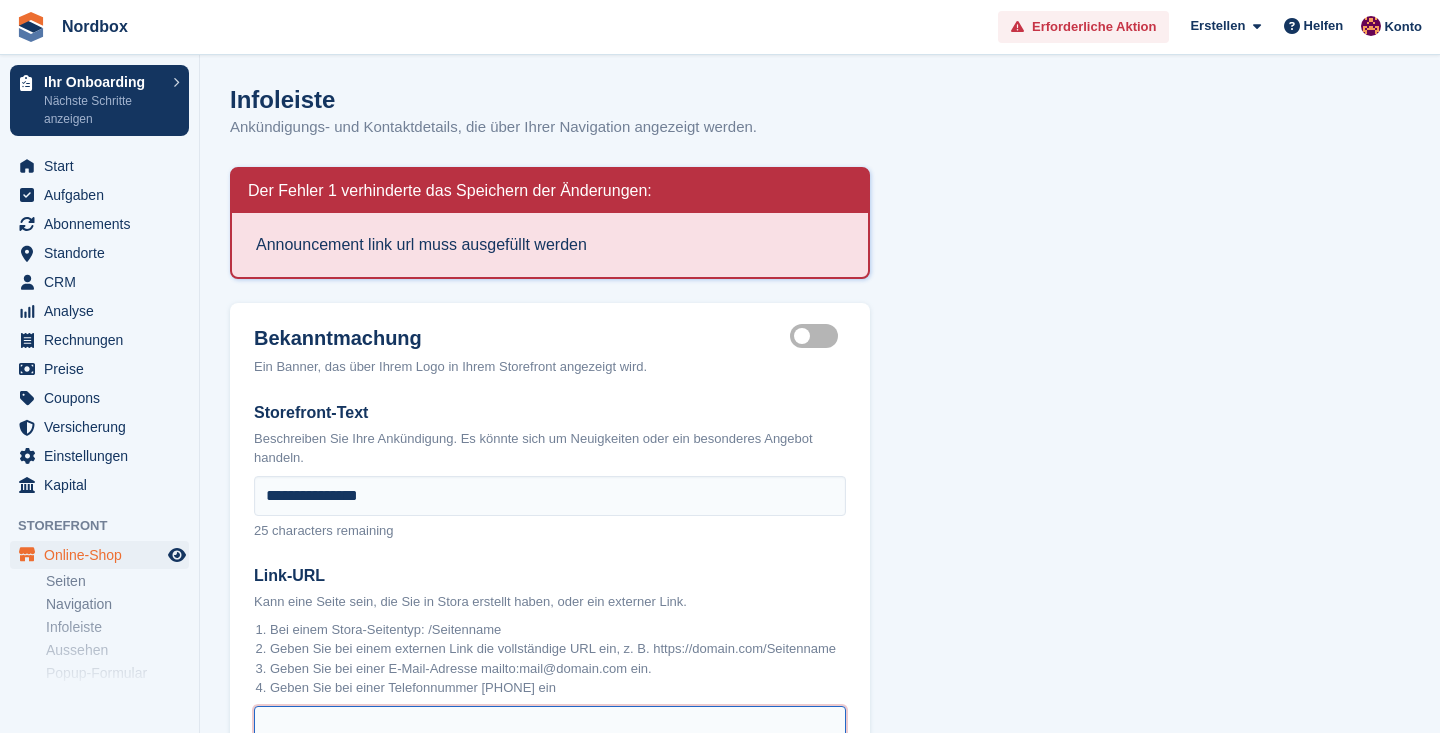 scroll, scrollTop: 0, scrollLeft: 0, axis: both 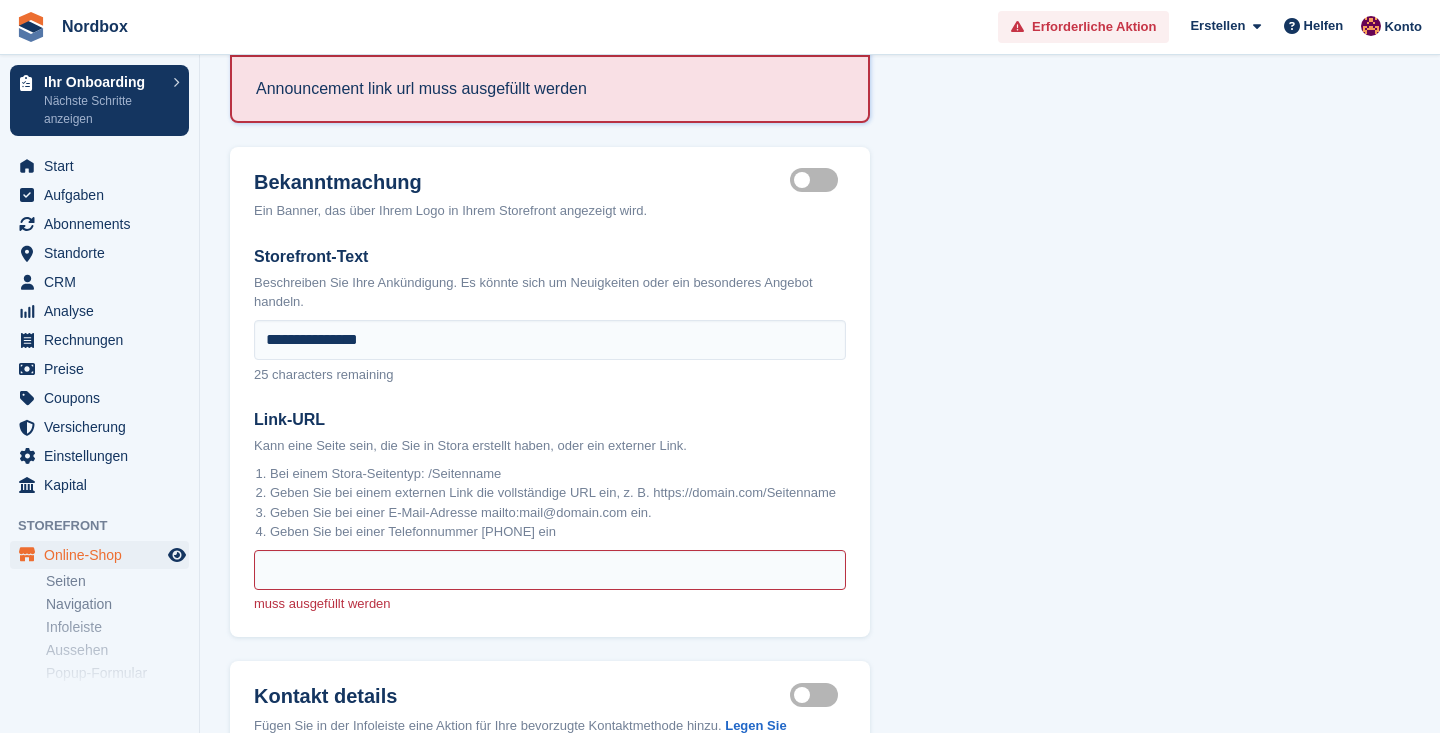 click on "Announcement visible" at bounding box center [818, 180] 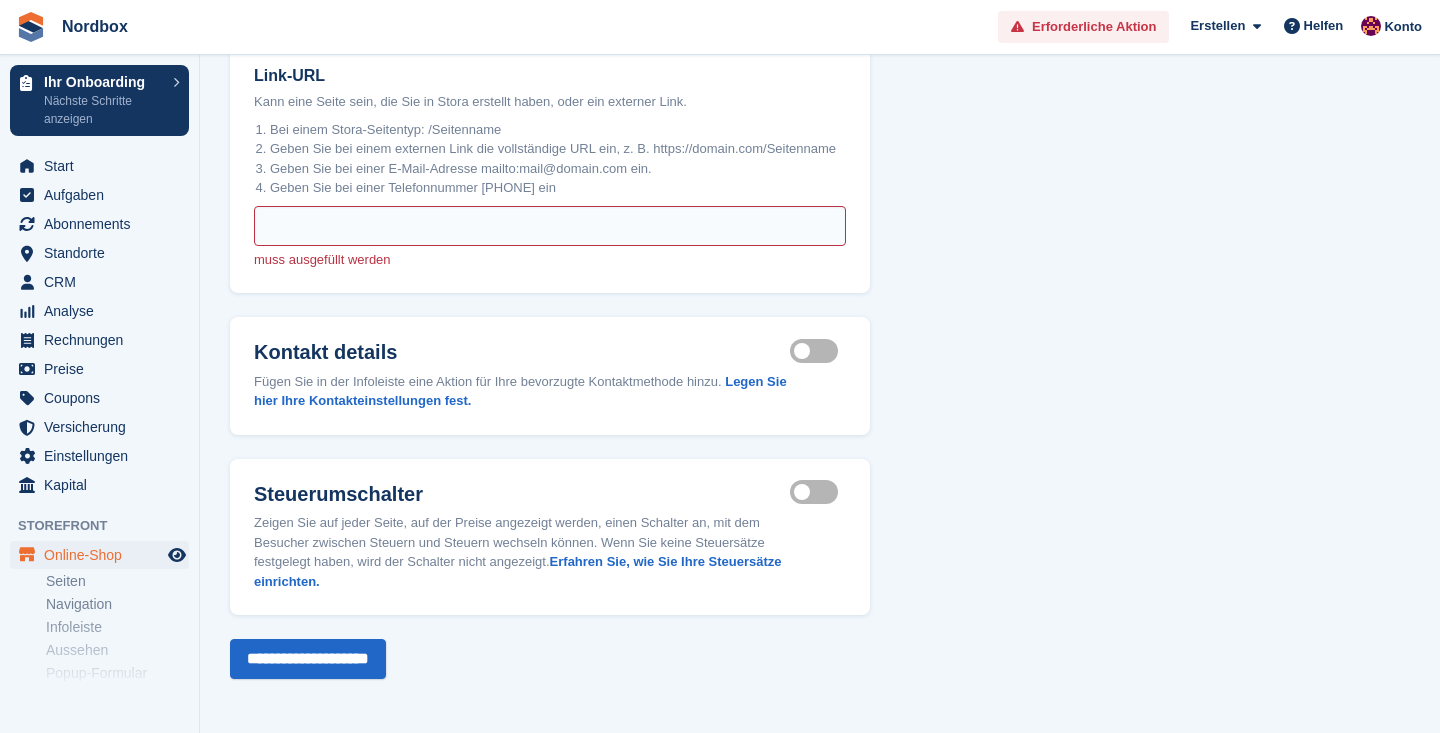 scroll, scrollTop: 511, scrollLeft: 0, axis: vertical 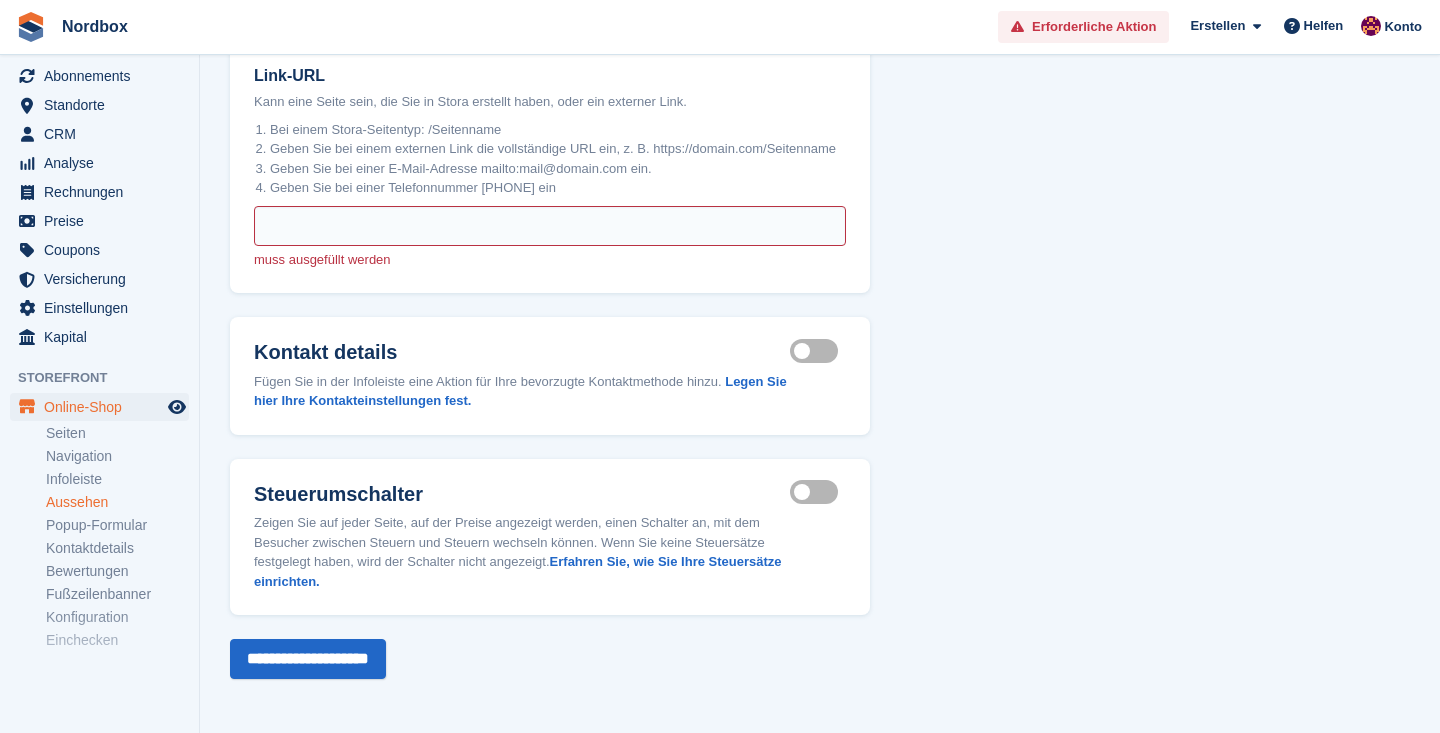 click on "Aussehen" at bounding box center [117, 502] 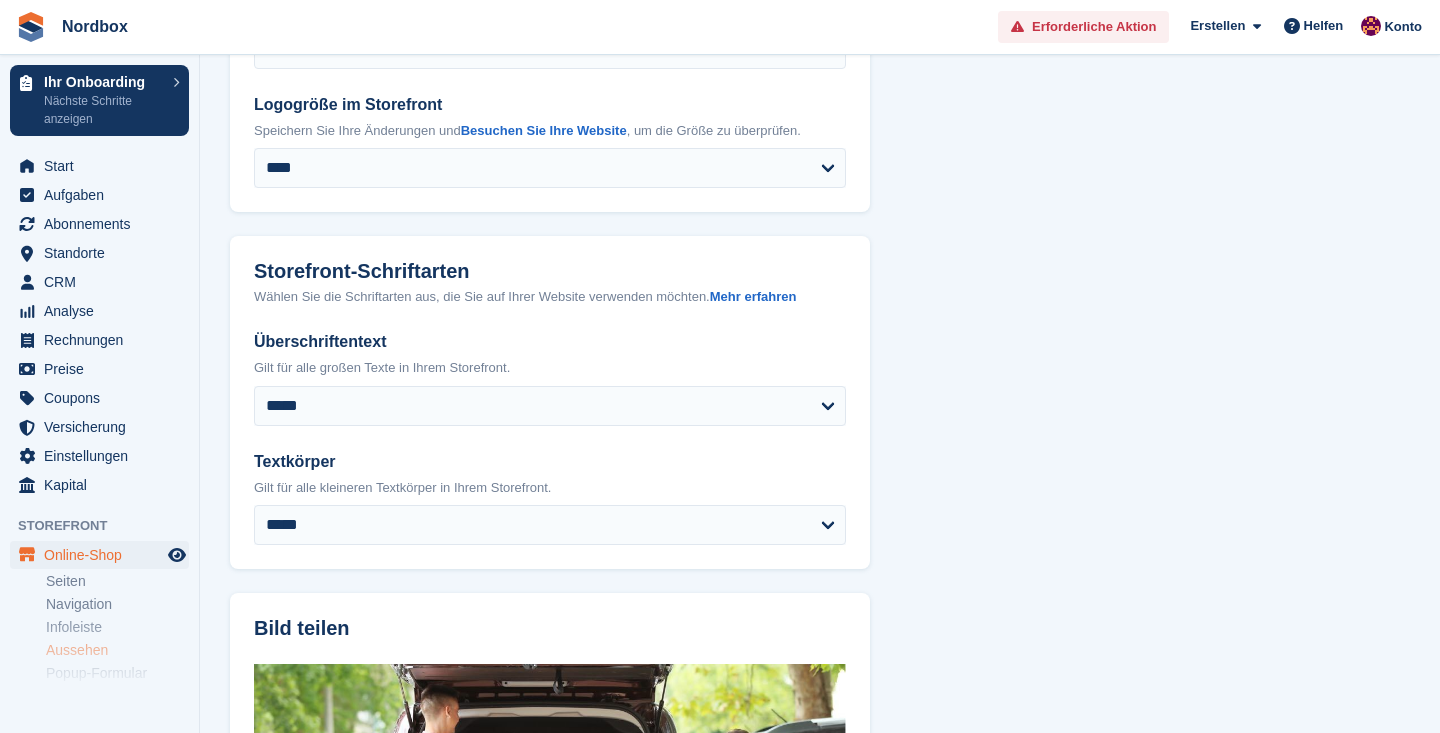 scroll, scrollTop: 0, scrollLeft: 0, axis: both 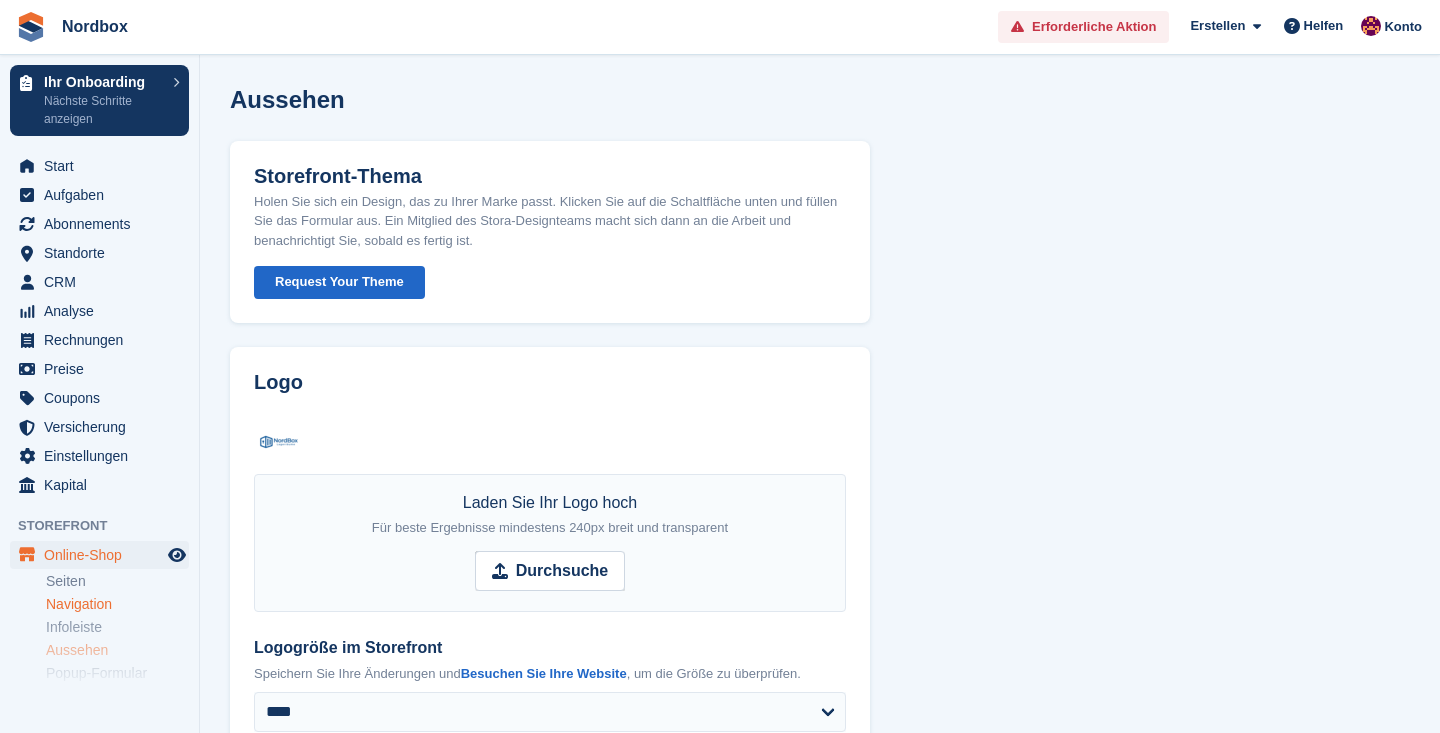 click on "Navigation" at bounding box center [117, 604] 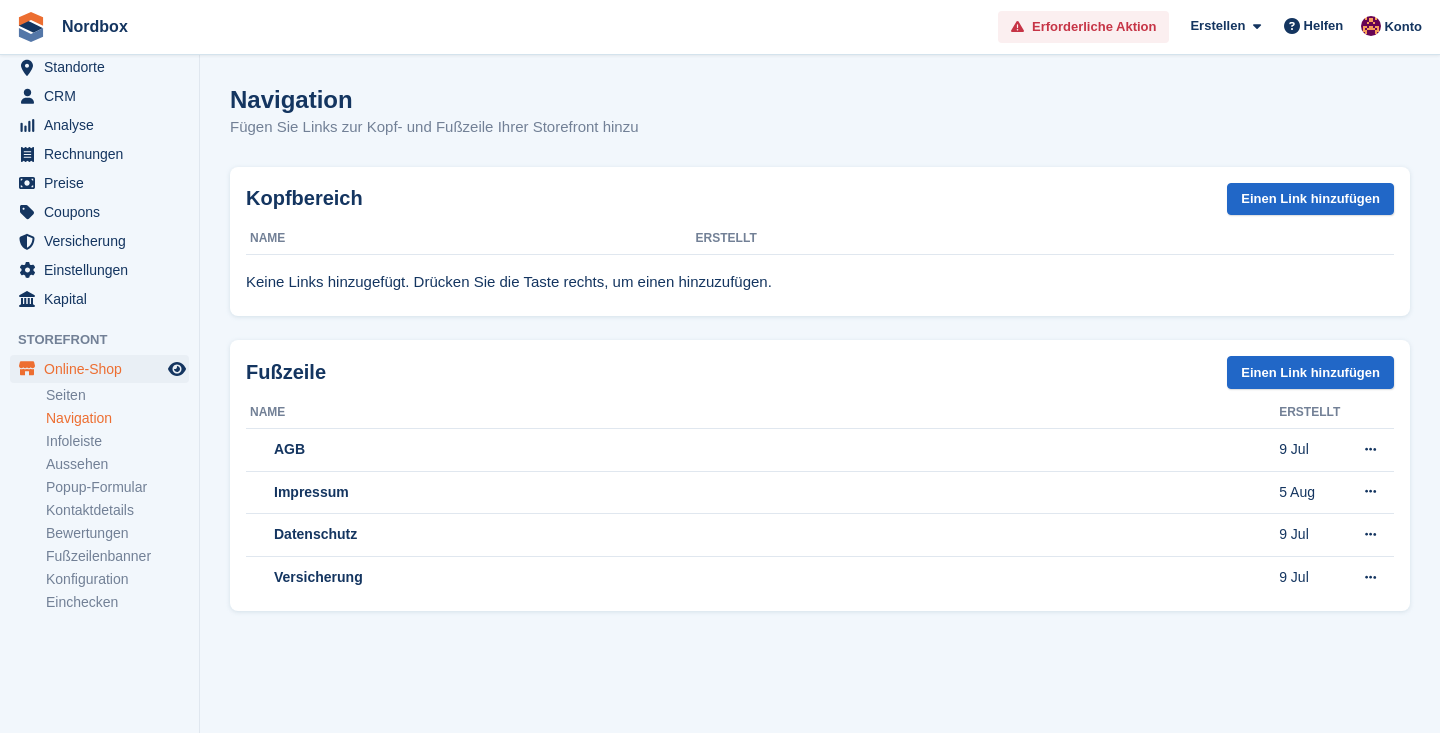 scroll, scrollTop: 185, scrollLeft: 0, axis: vertical 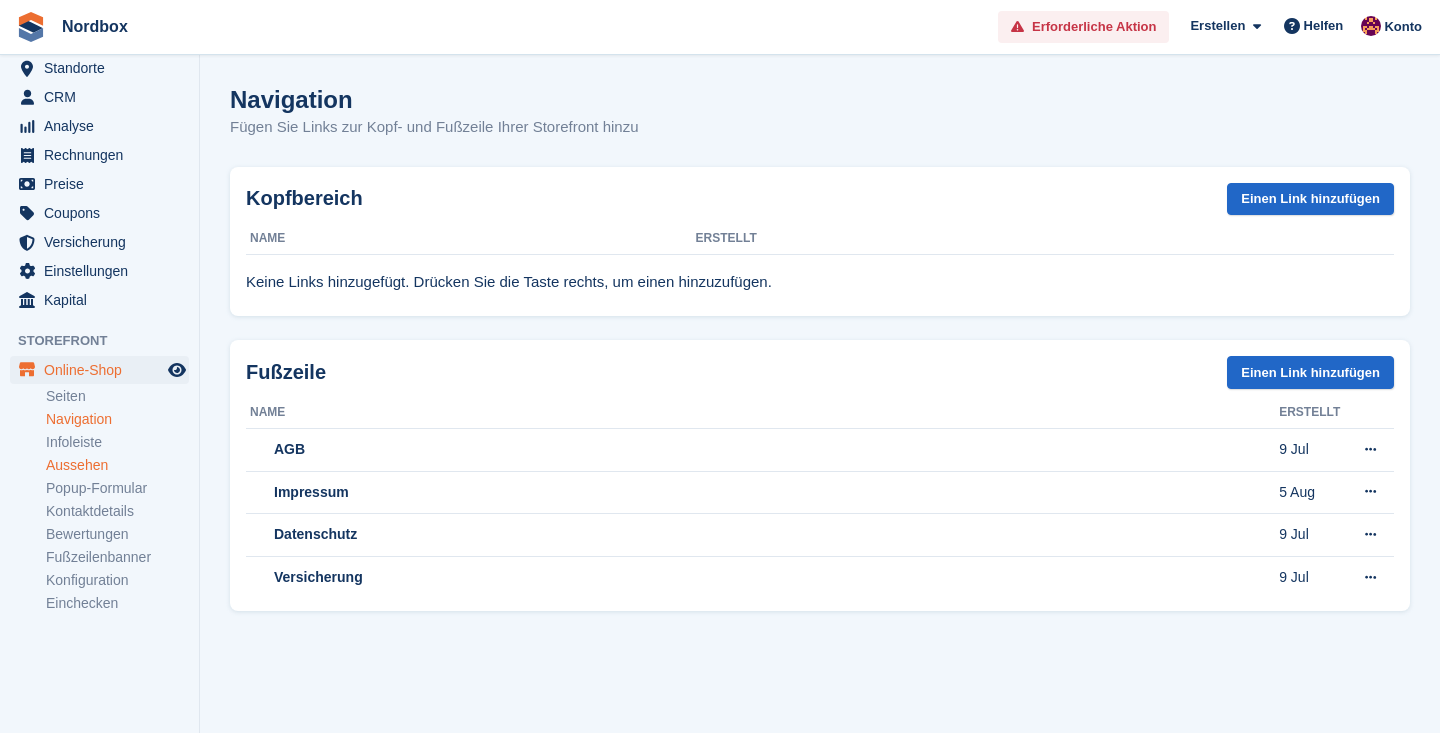 click on "Aussehen" at bounding box center (117, 465) 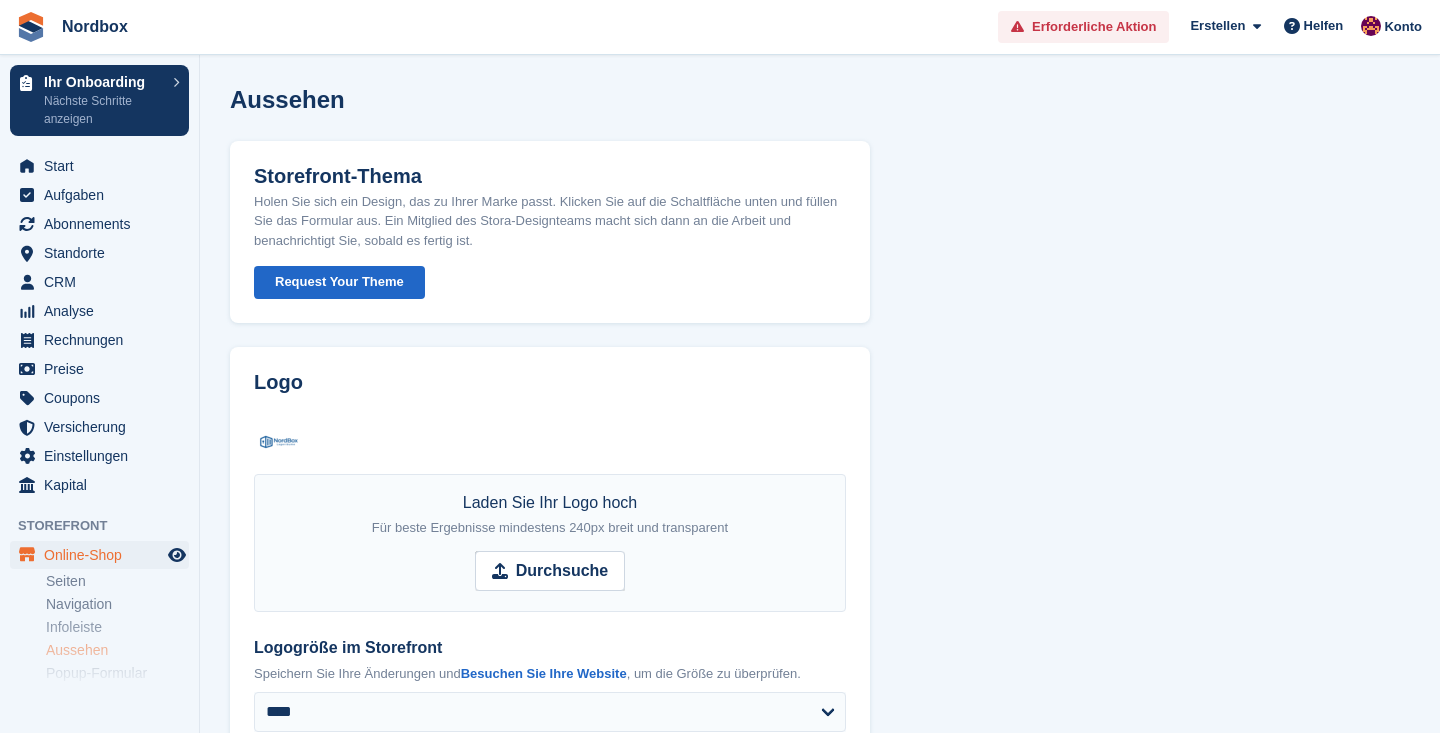 click on "Request Your Theme" at bounding box center (339, 282) 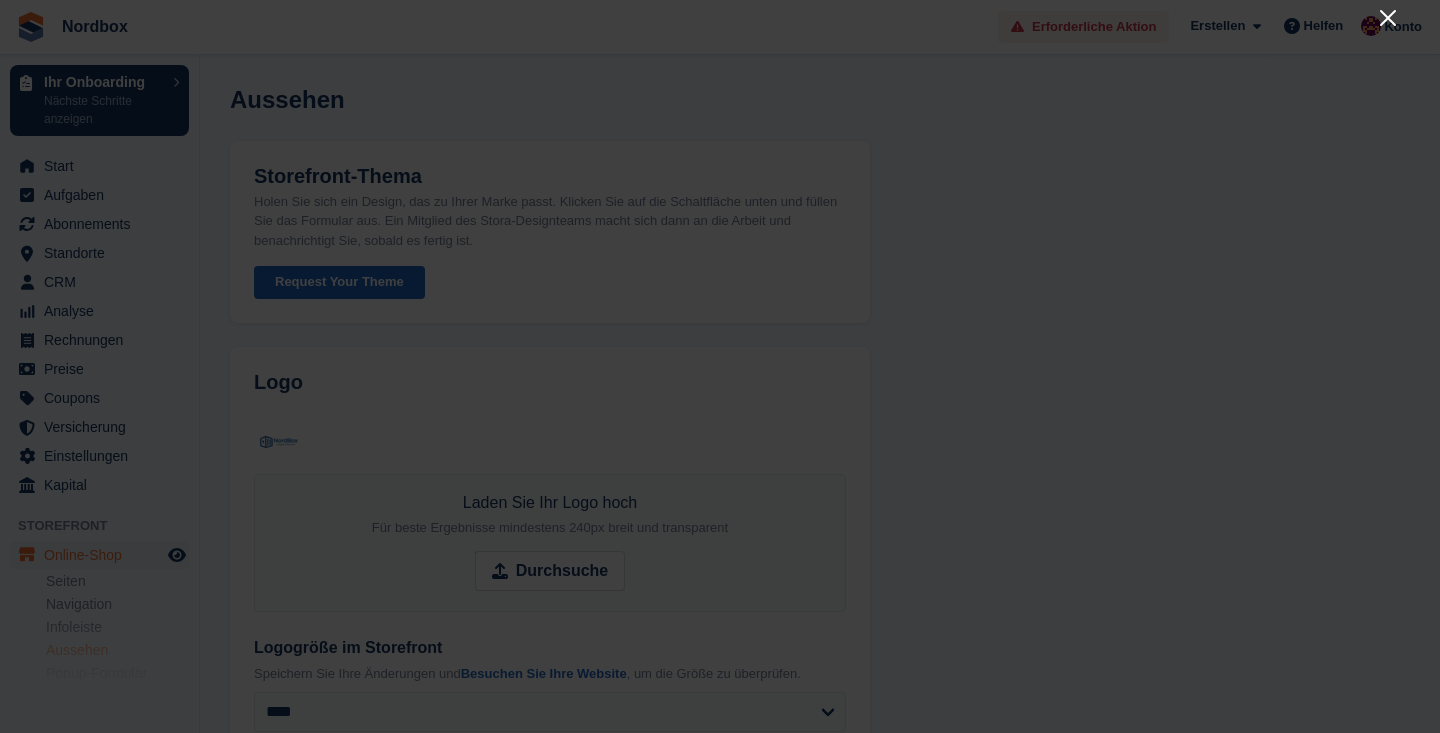 click 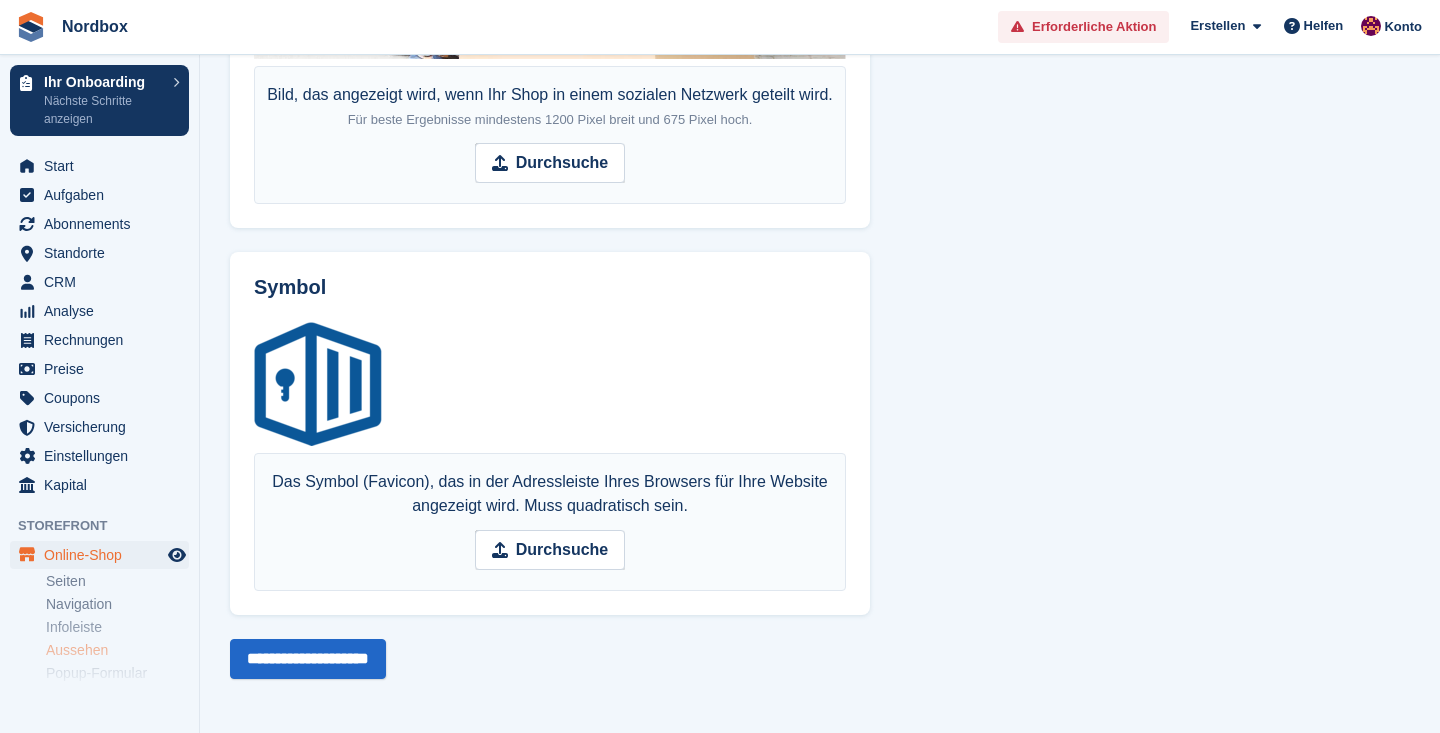 scroll, scrollTop: 1527, scrollLeft: 0, axis: vertical 